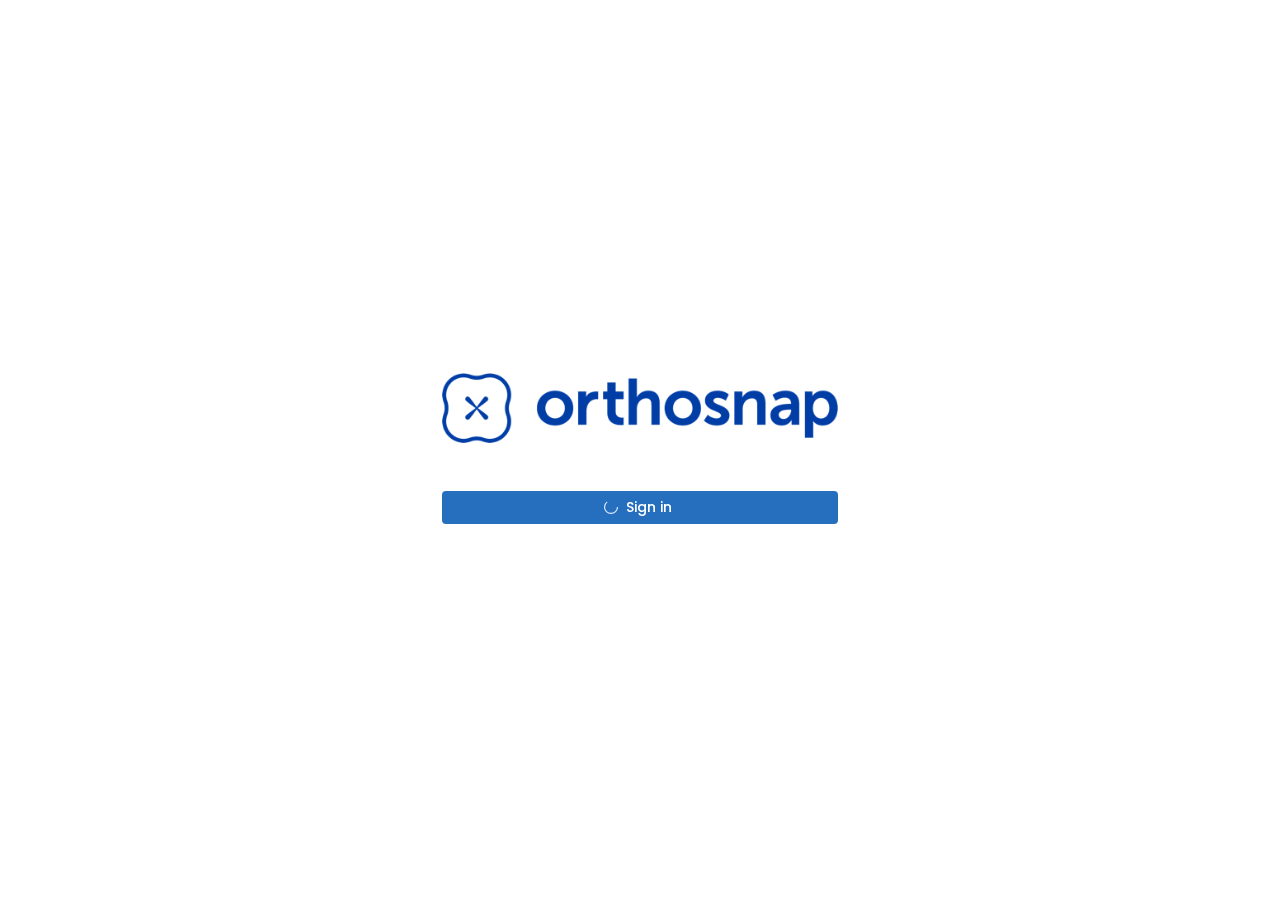 scroll, scrollTop: 0, scrollLeft: 0, axis: both 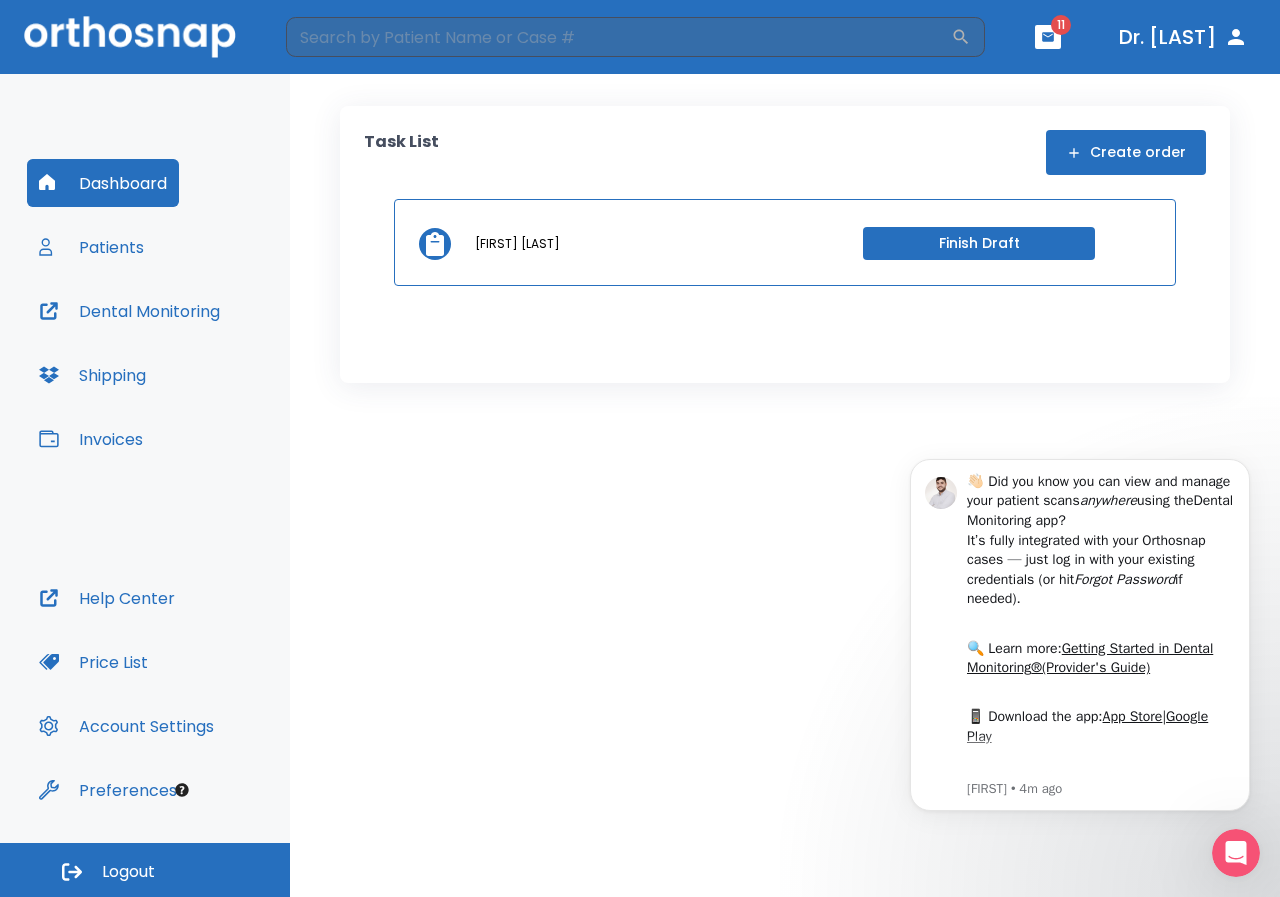 click on "[FIRST] [LAST] Finish Draft" at bounding box center (785, 242) 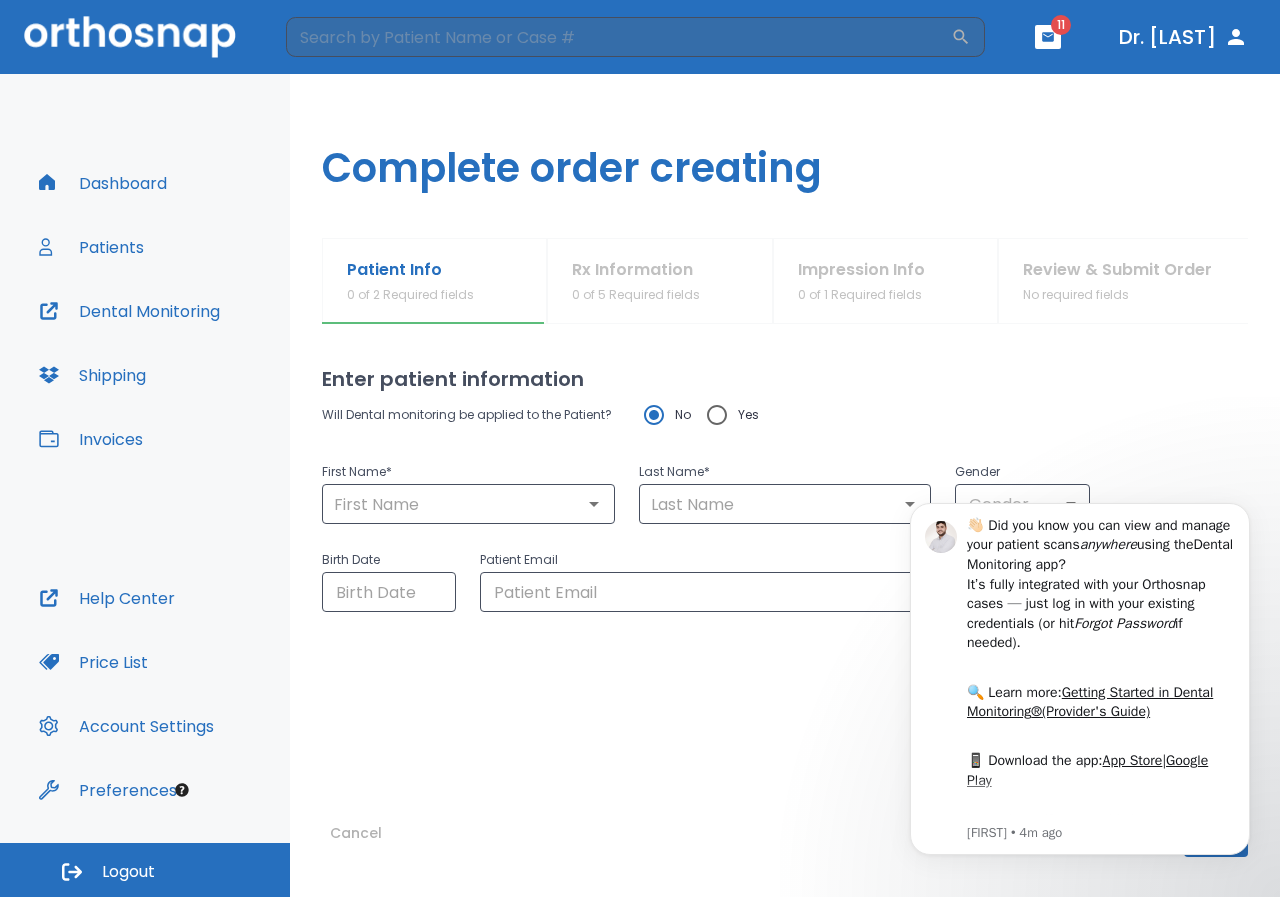 type on "[FIRST]" 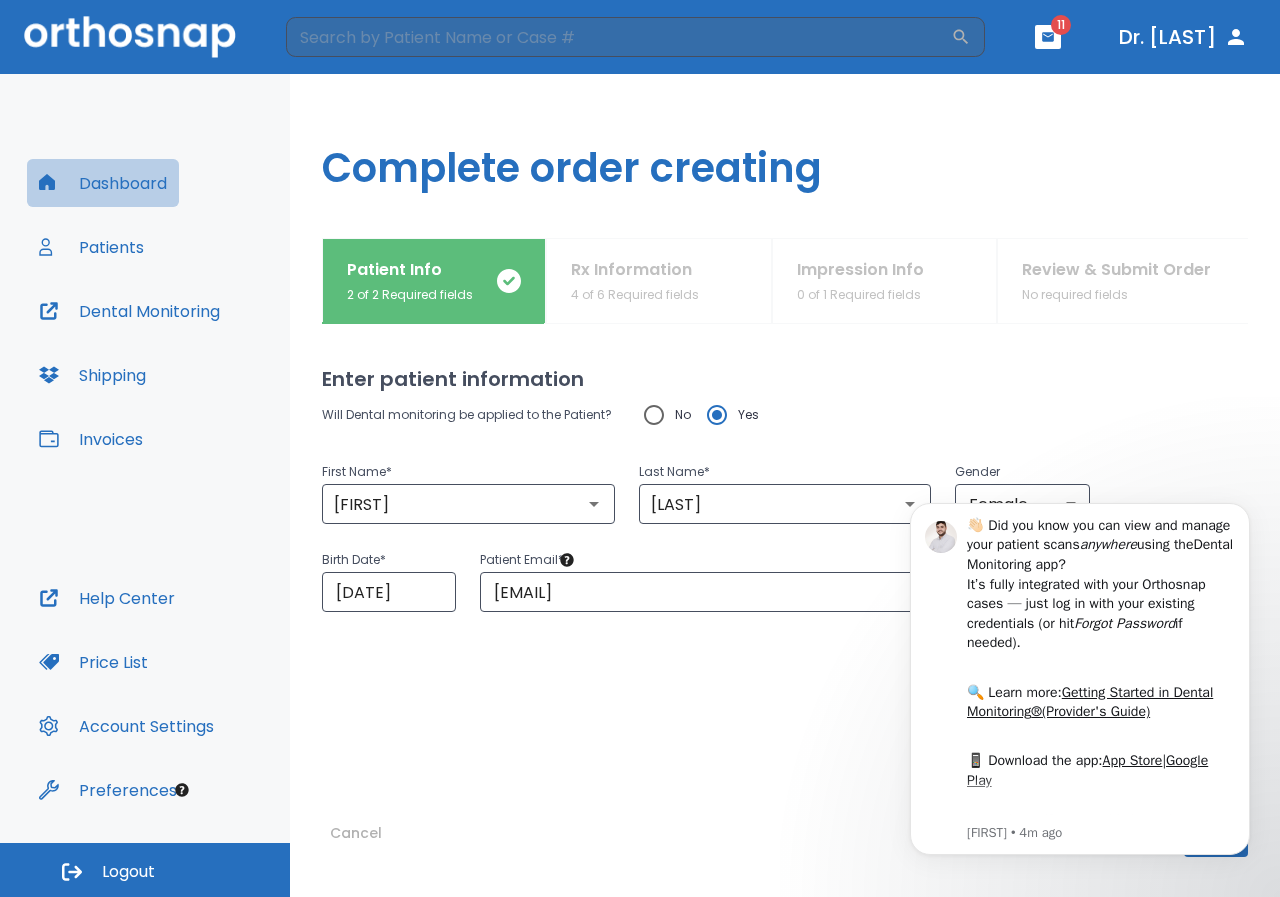 click on "Dashboard" at bounding box center [103, 183] 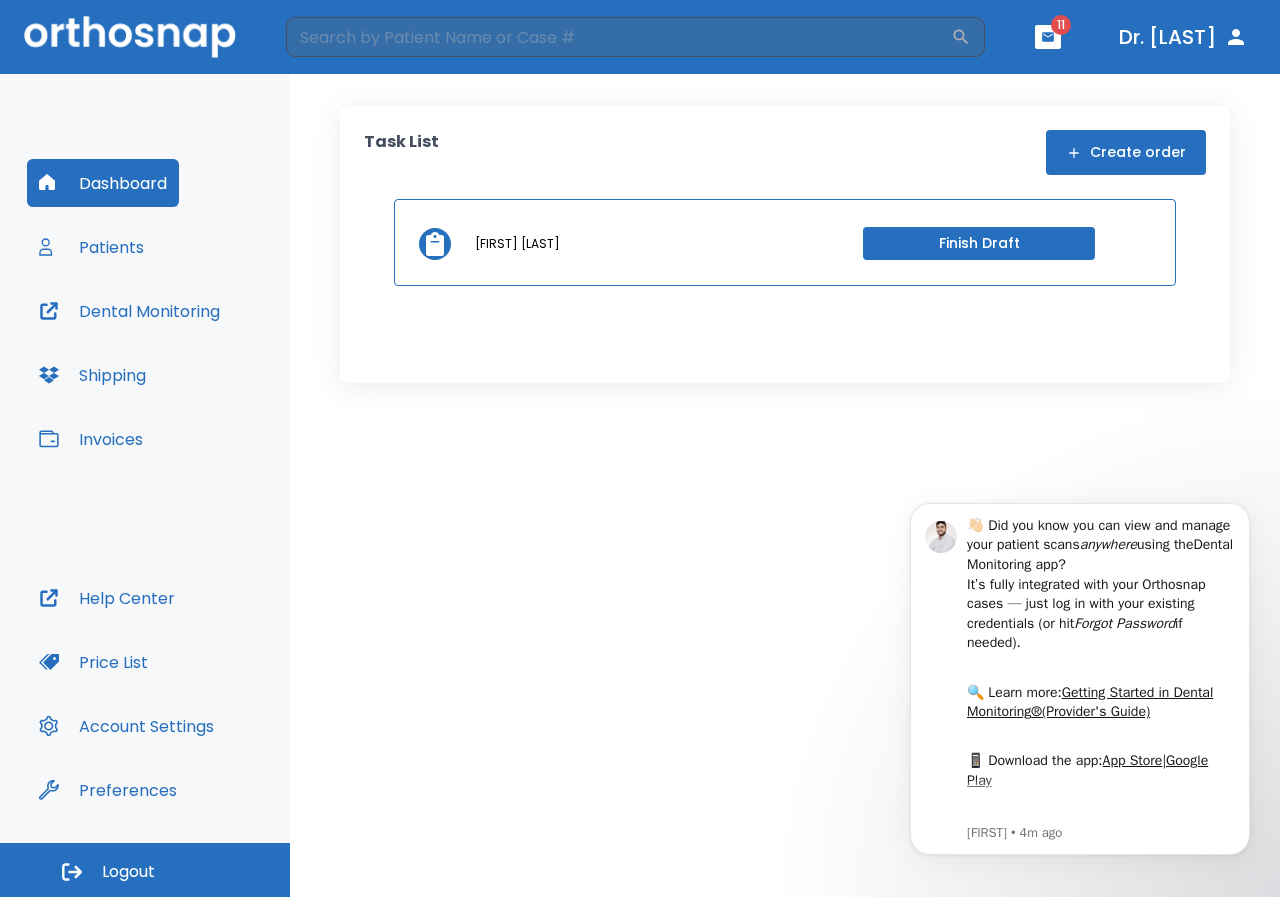 click at bounding box center [1048, 37] 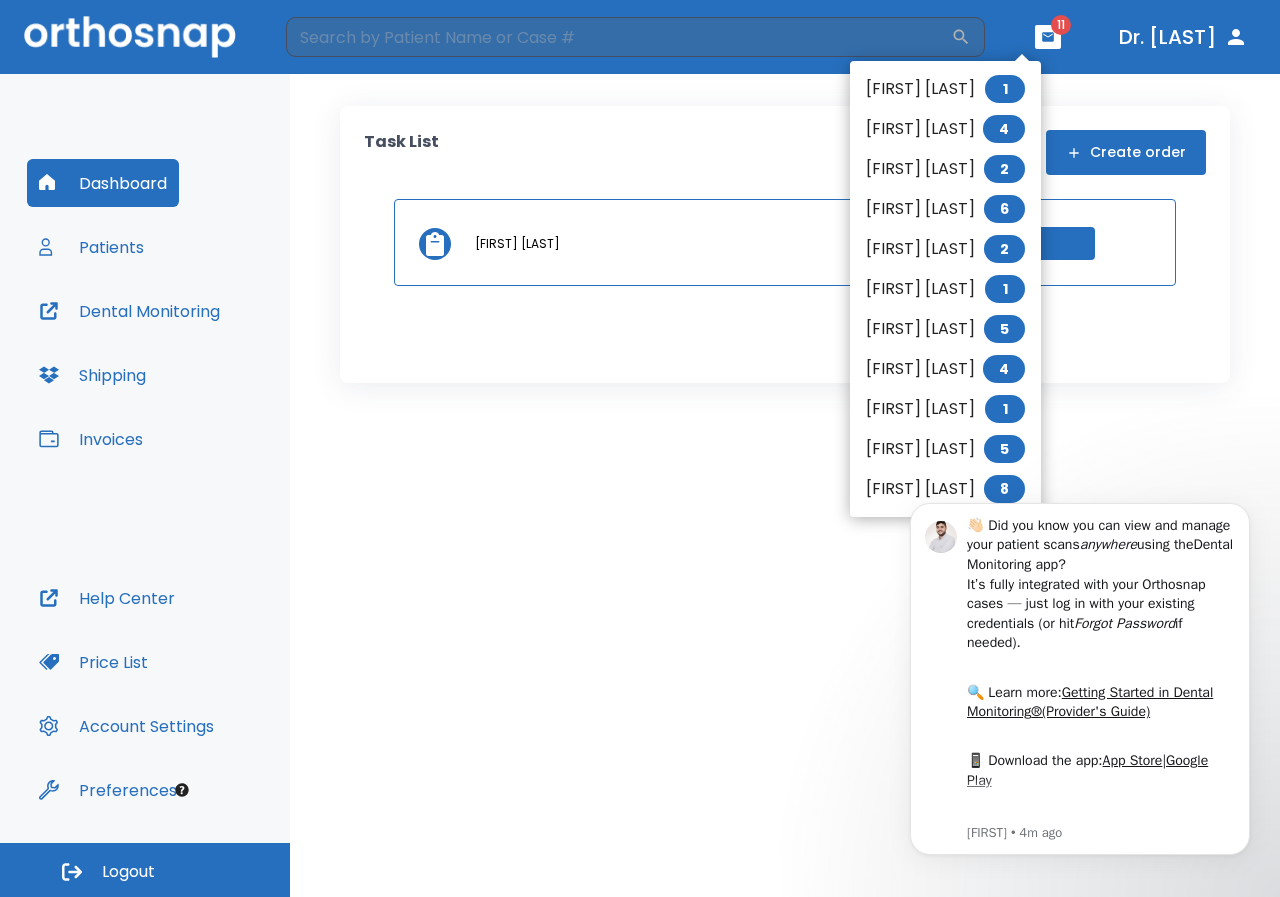 click on "[FIRST] [LAST] 1" at bounding box center [945, 409] 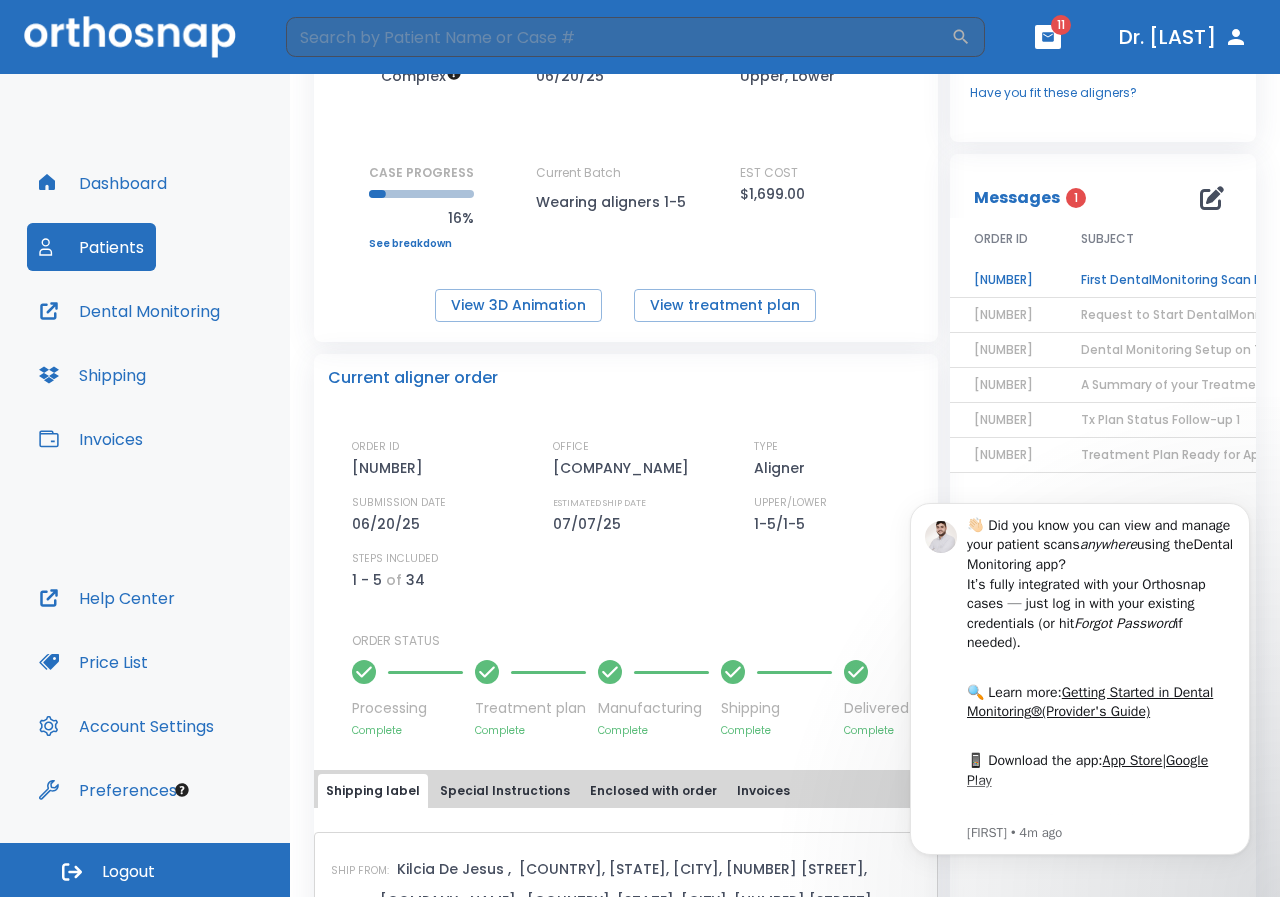 scroll, scrollTop: 0, scrollLeft: 0, axis: both 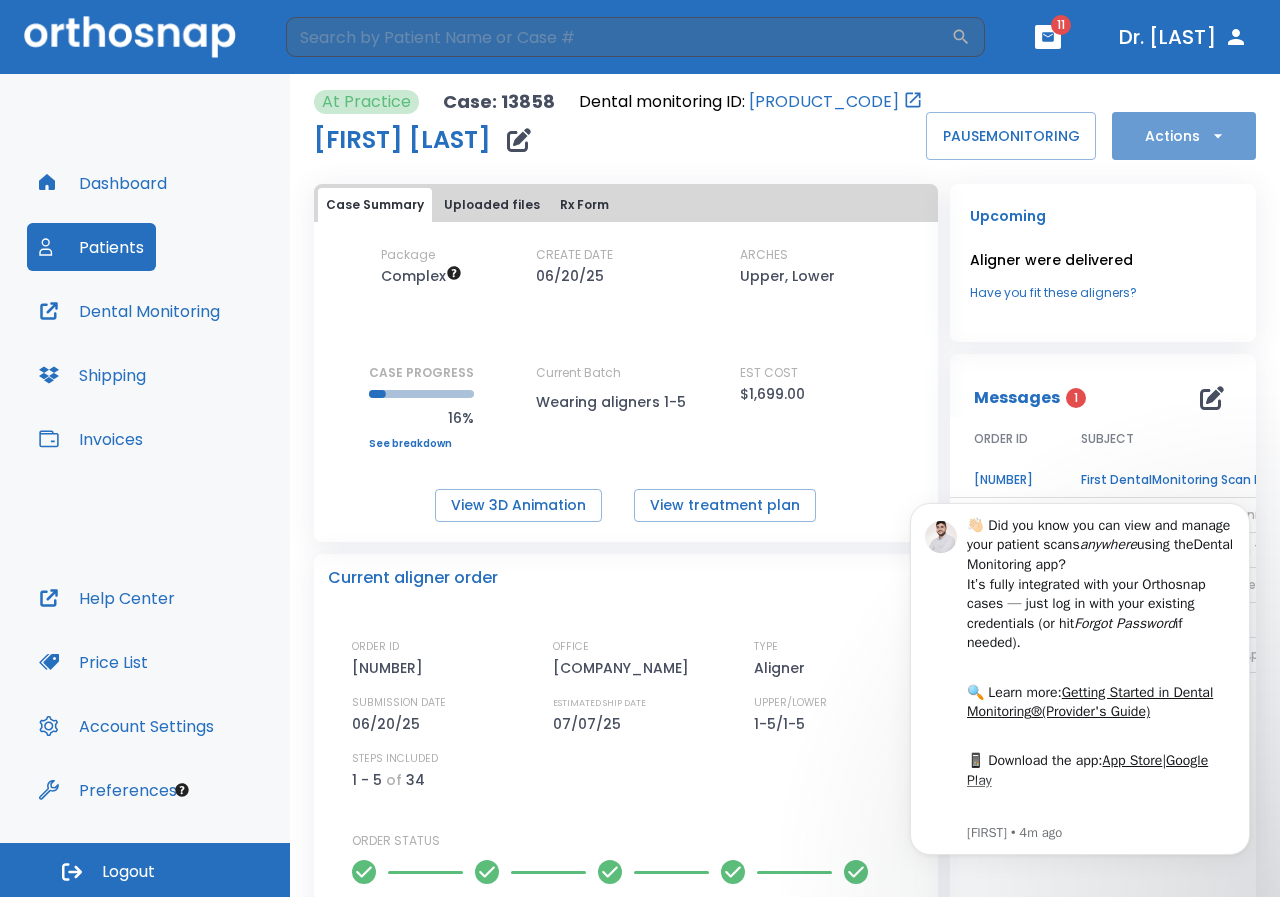 click on "Actions" at bounding box center [1184, 136] 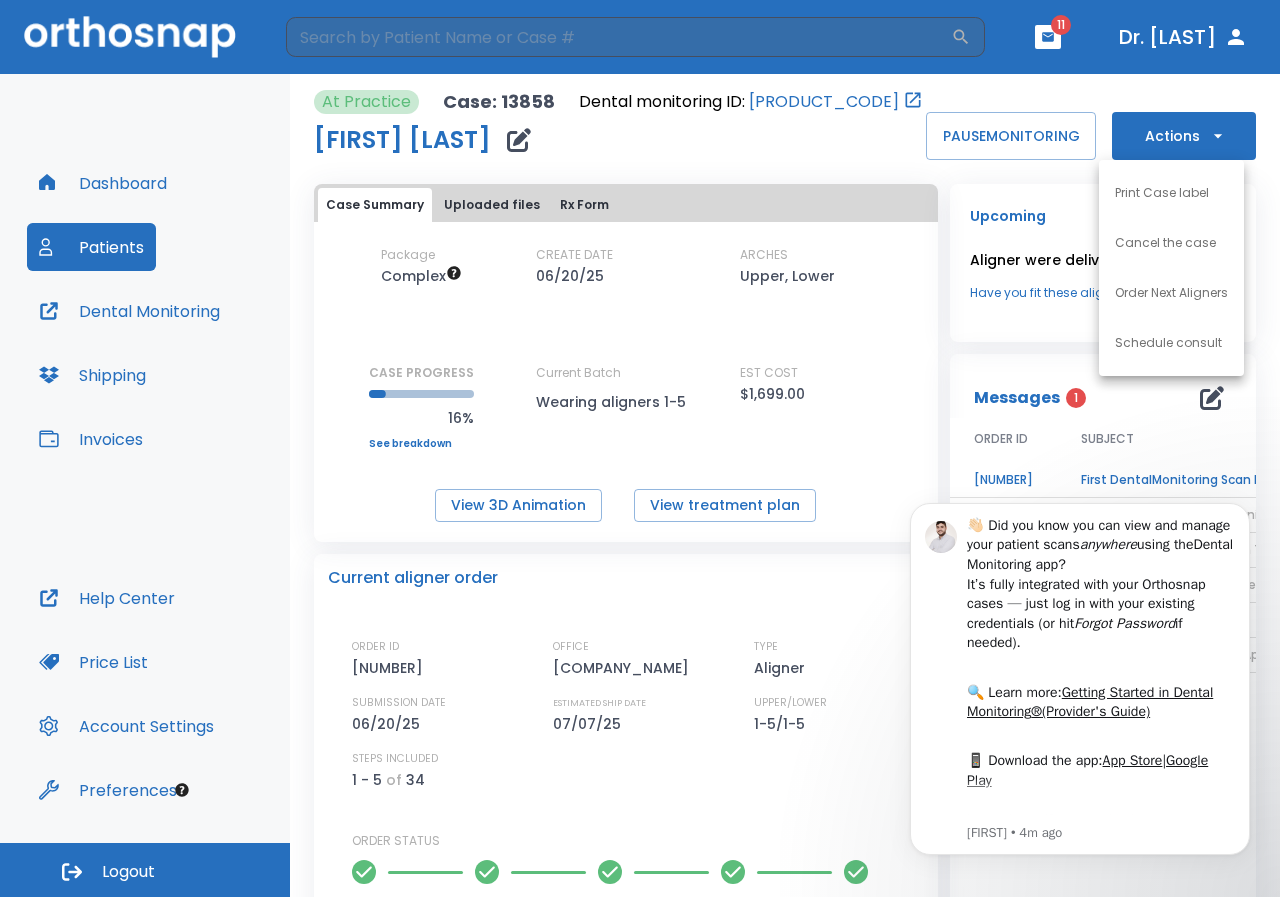 click on "Order Next Aligners" at bounding box center [1171, 293] 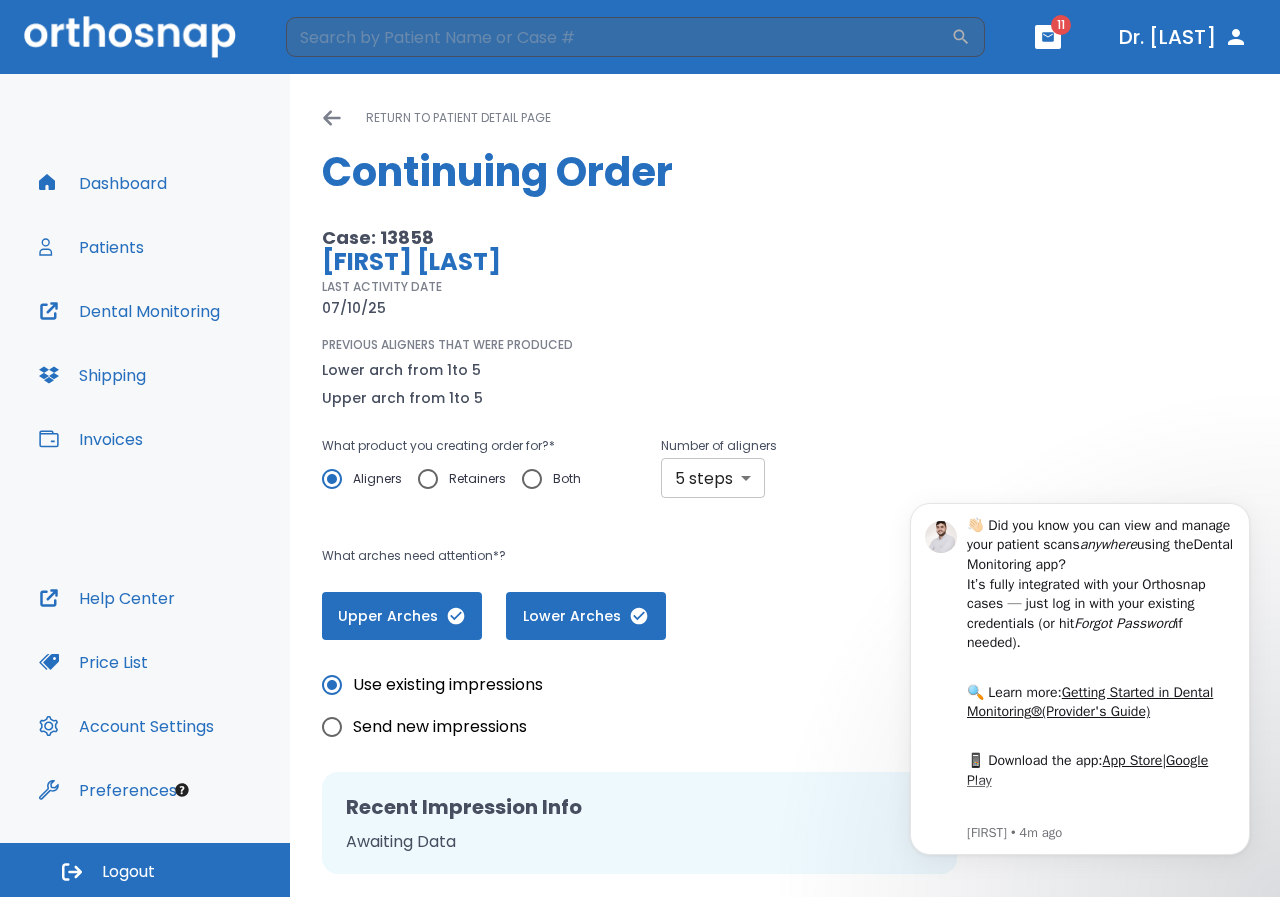 click on "​ 11 Dr. [LAST] Dashboard Patients Dental Monitoring Shipping Invoices Help Center Price List Account Settings Preferences Logout Please, wait until data(files) saving will have finished return to patient detail page Continuing Order Case: 13858 [LAST] [LAST] LAST ACTIVITY DATE [DATE] PREVIOUS ALIGNERS THAT WERE PRODUCED Lower arch from 1 to 5 Upper arch from 1 to 5 What product you creating order for? * Aligners Retainers Both Number of aligners 5 steps 5 ​ What arches need attention*? Upper Arches Lower Arches Use existing impressions Send new impressions Recent Impression Info Awaiting Data If you have any additional treatment preferences, please provide them here: x ​ Save as draft Cancel Submit order" at bounding box center (640, 448) 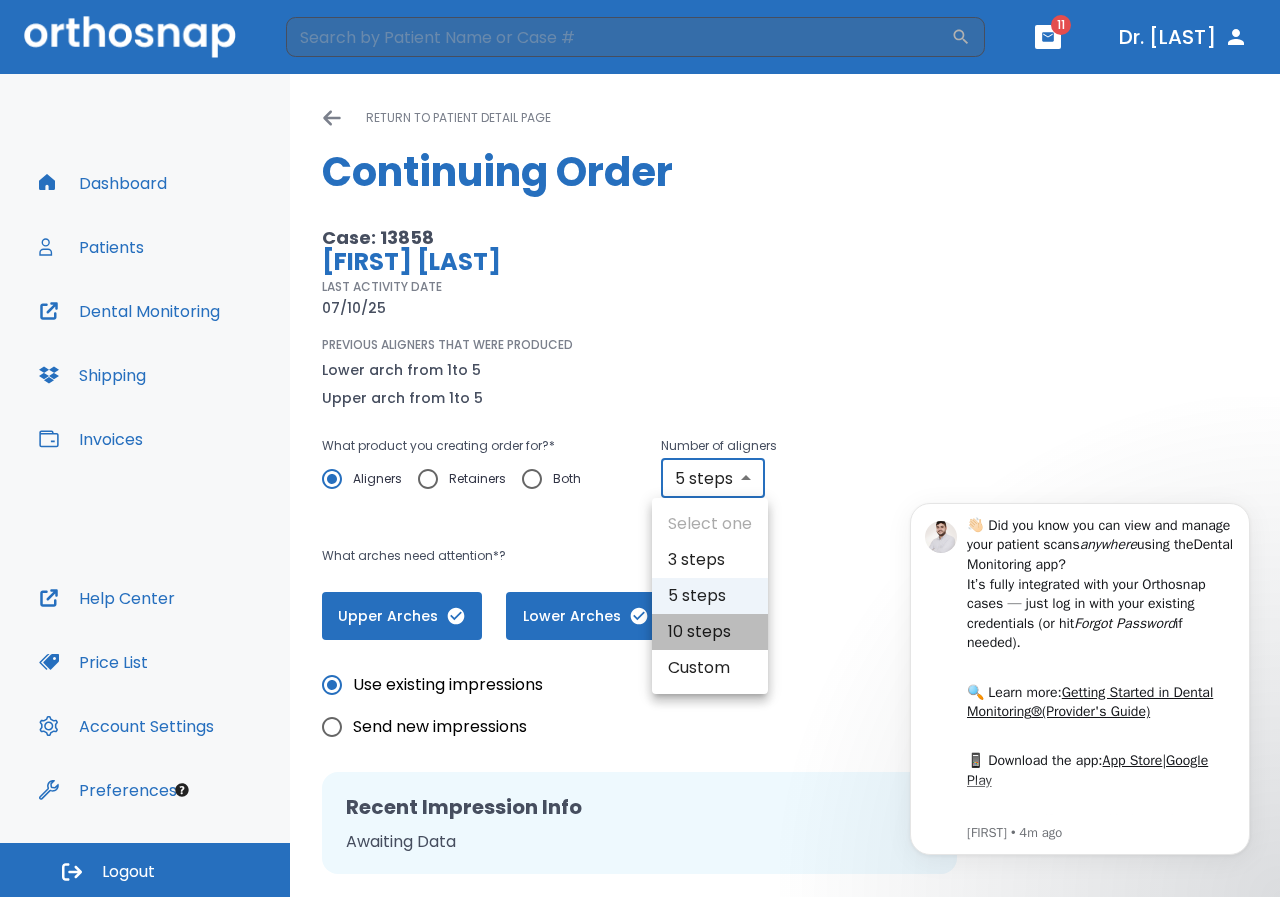 click on "10 steps" at bounding box center [710, 632] 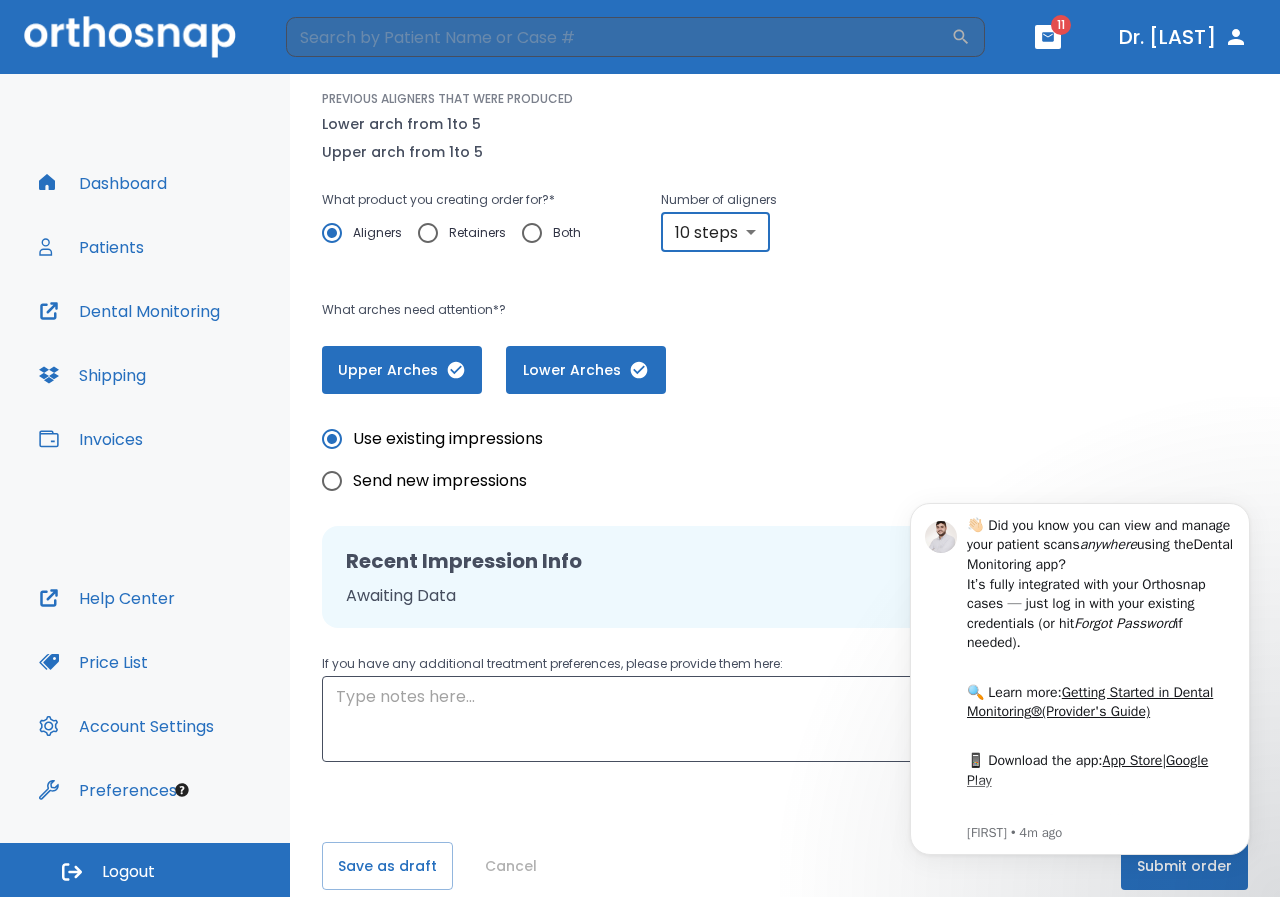 scroll, scrollTop: 271, scrollLeft: 0, axis: vertical 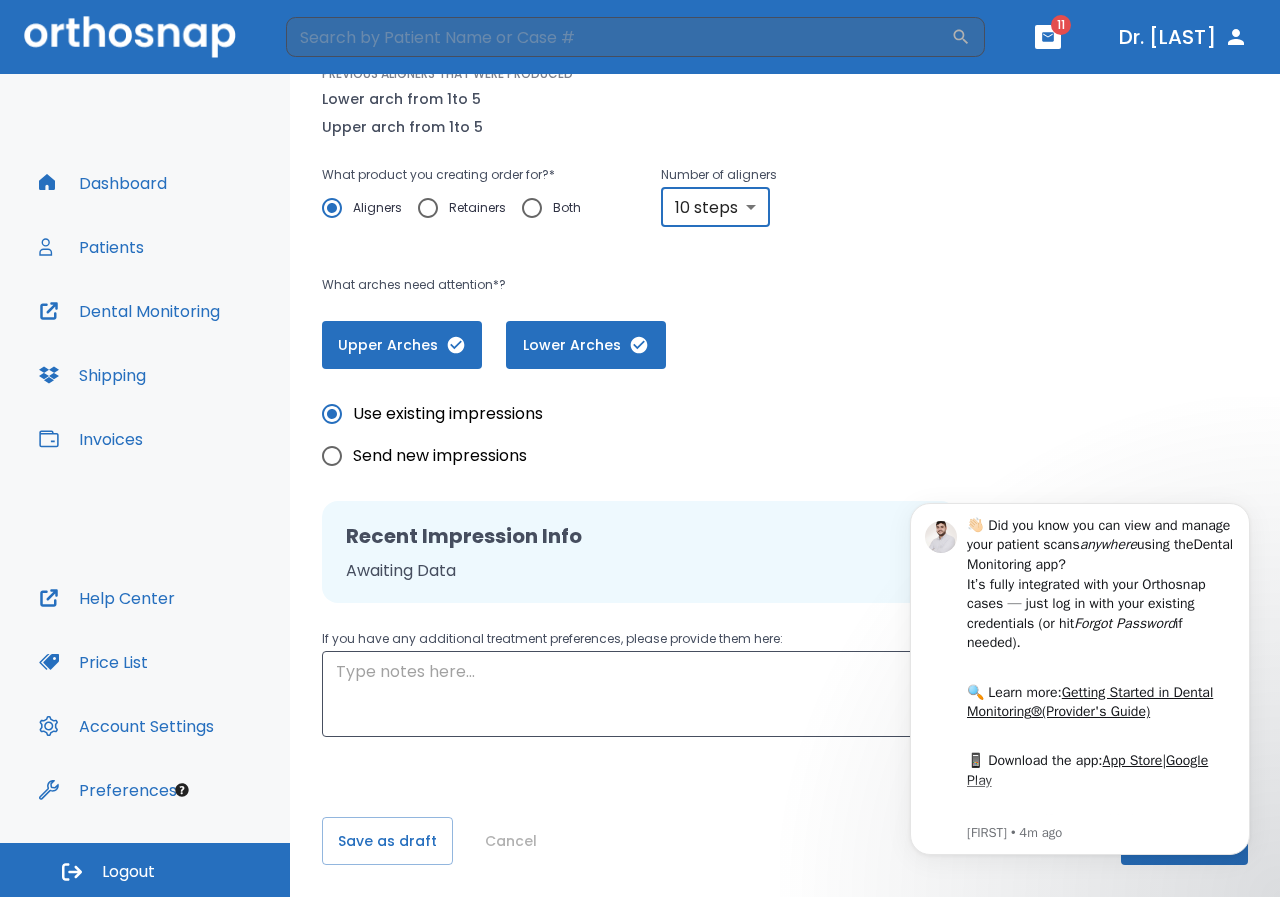 click on "Use existing impressions Send new impressions Recent Impression Info Awaiting Data If you have any additional treatment preferences, please provide them here: x ​" at bounding box center [785, 553] 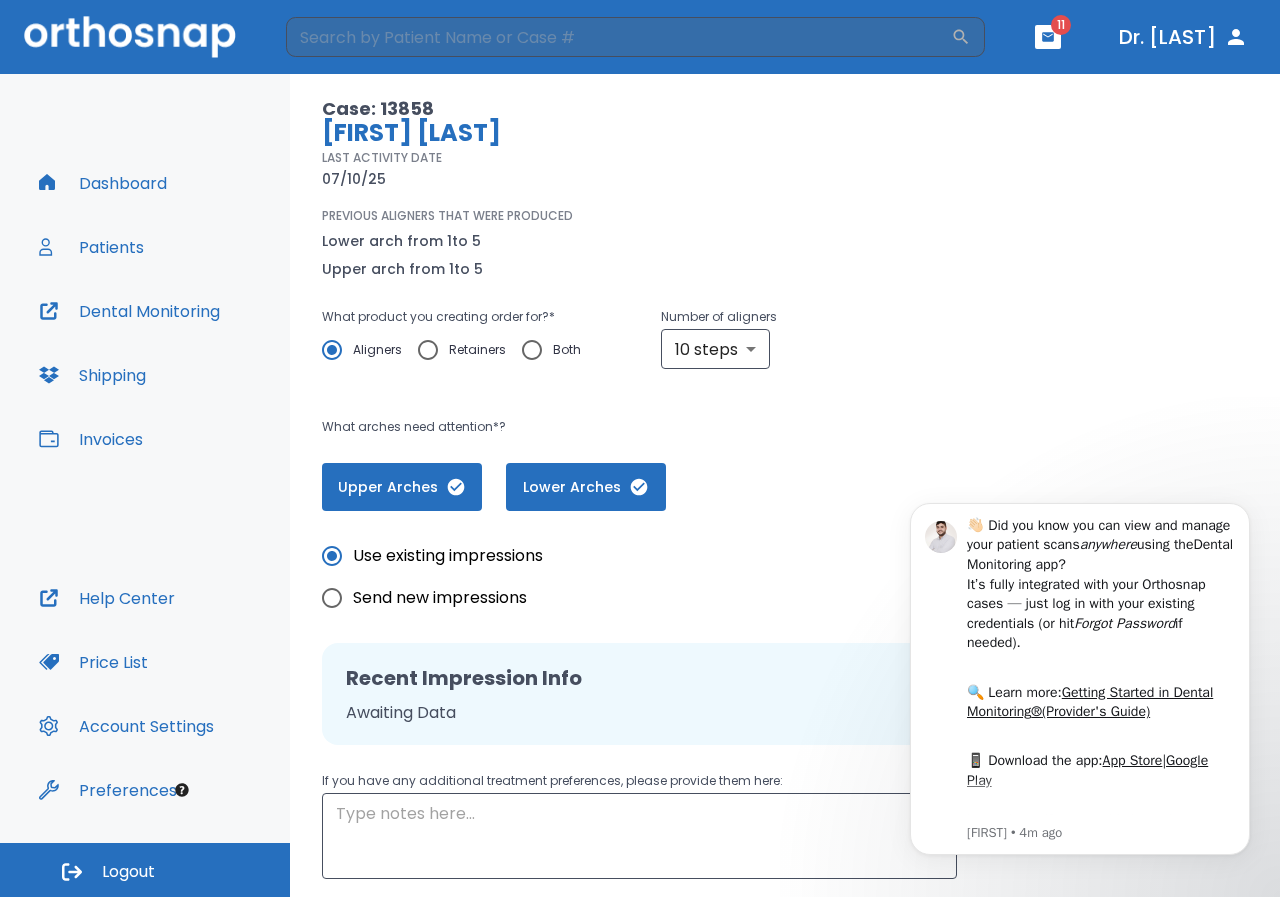 scroll, scrollTop: 0, scrollLeft: 0, axis: both 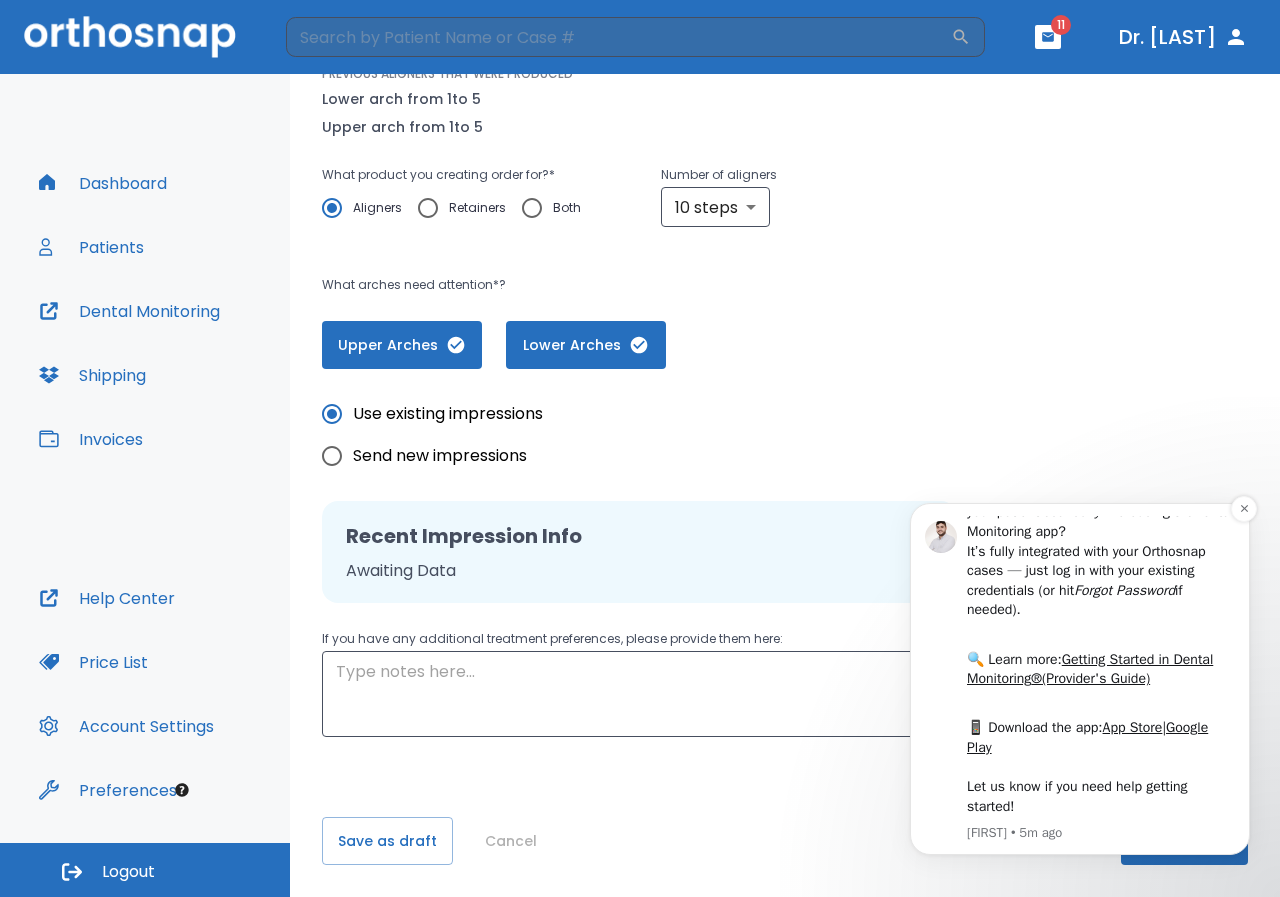 click on "👋🏻 Did you know you can view and manage your patient scans anywhere using the Dental Monitoring app ? It’s fully integrated with your Orthosnap cases — just log in with your existing credentials (or hit Forgot Password if needed). ​" at bounding box center [1101, 561] 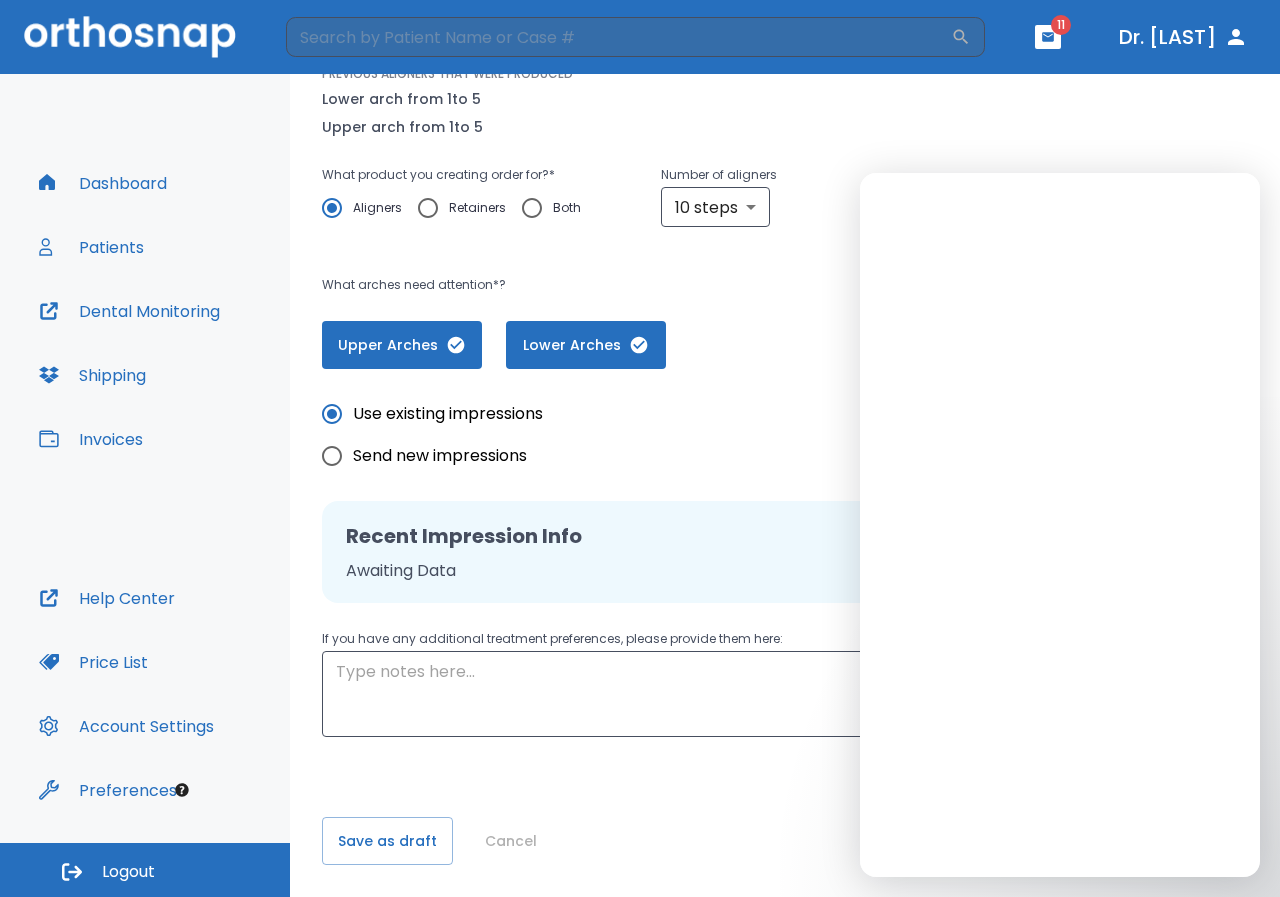 scroll, scrollTop: 0, scrollLeft: 0, axis: both 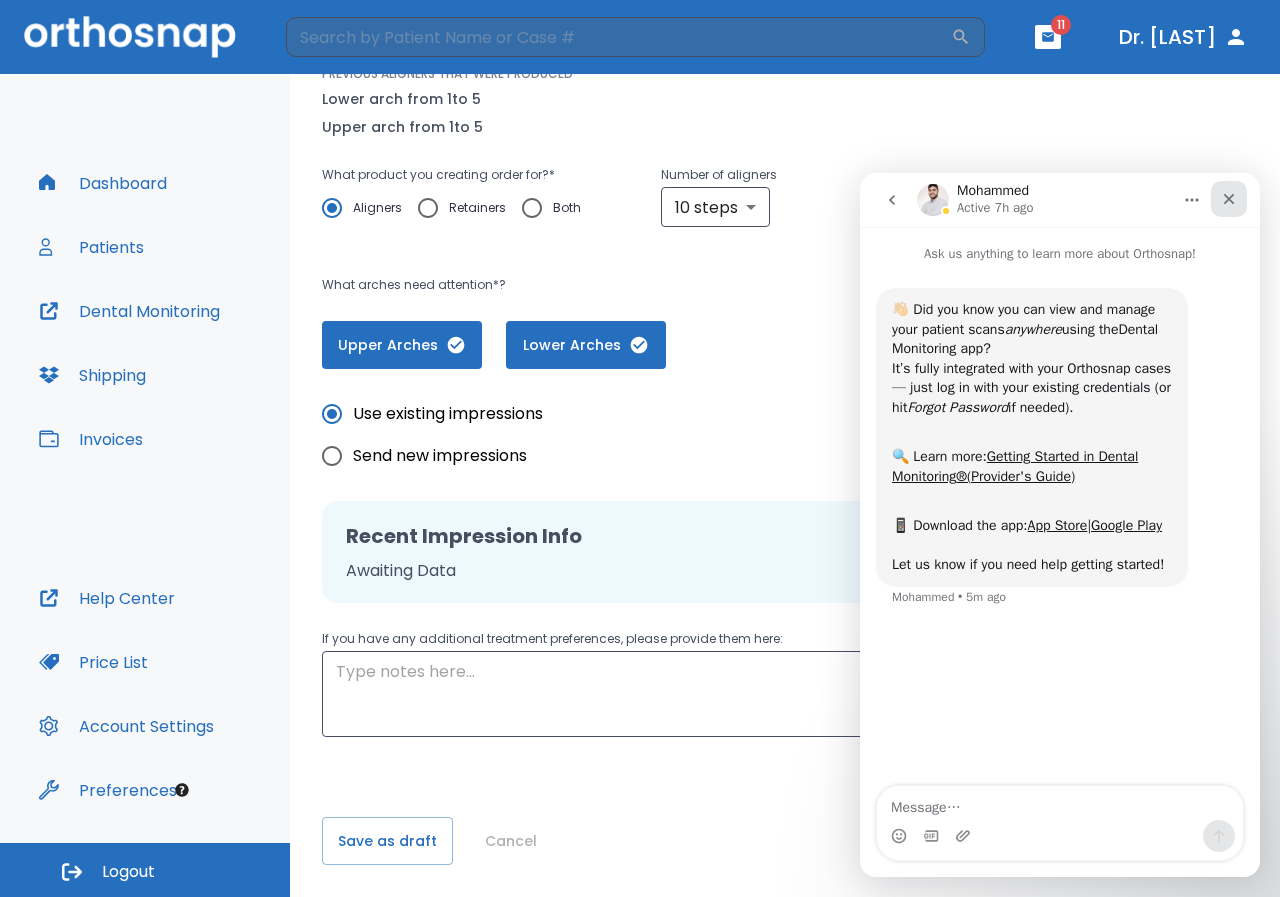 click 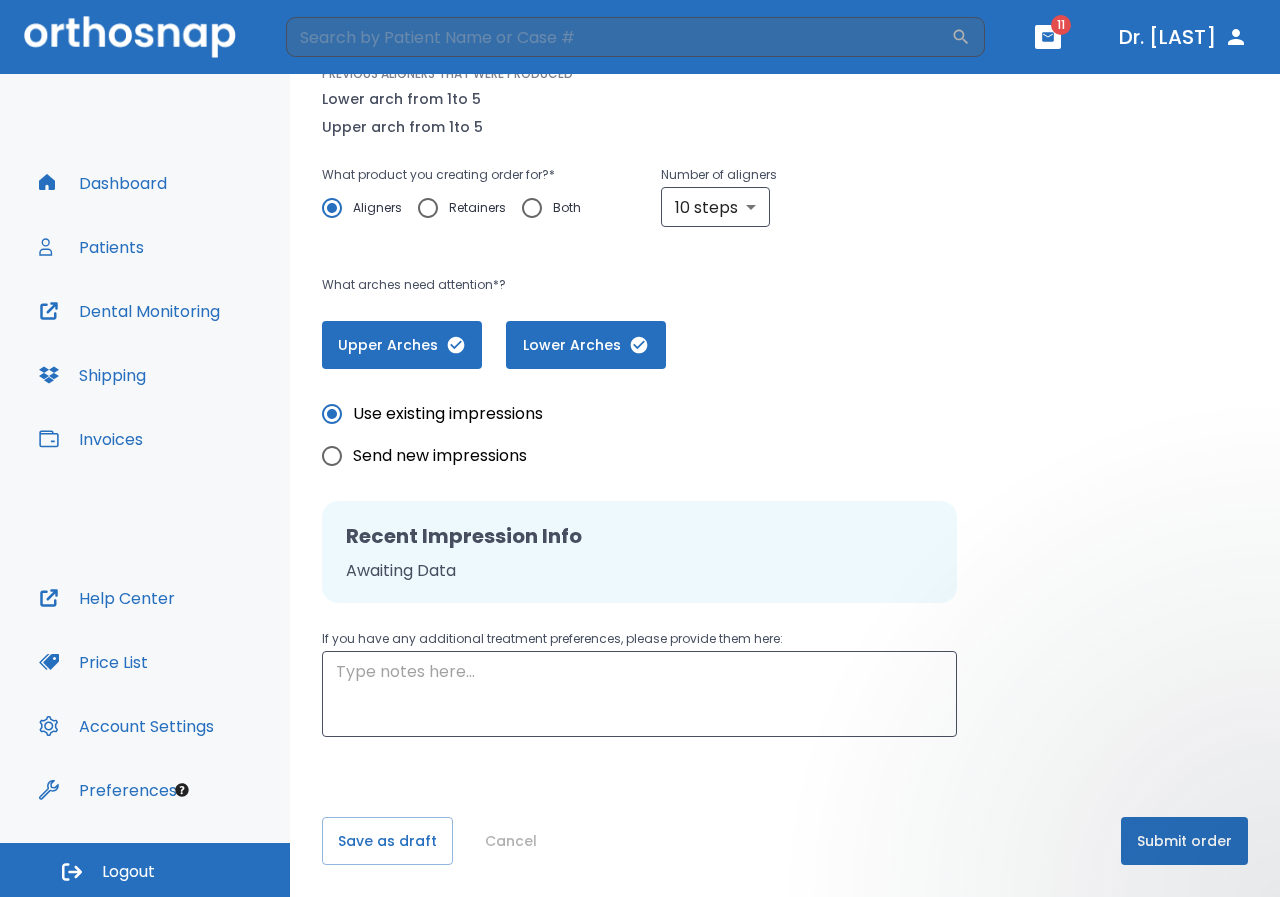 scroll, scrollTop: 0, scrollLeft: 0, axis: both 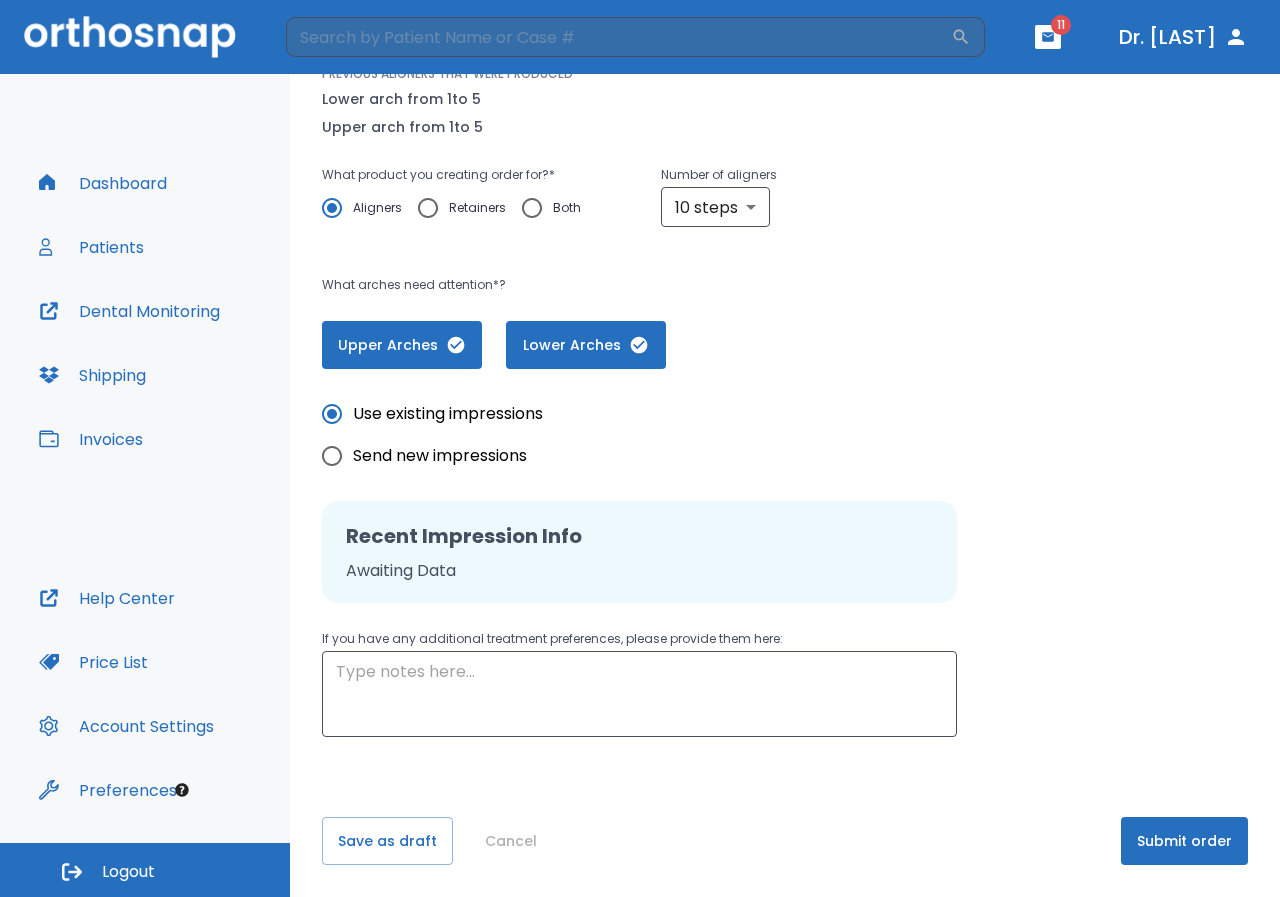click on "Submit order" at bounding box center [1184, 841] 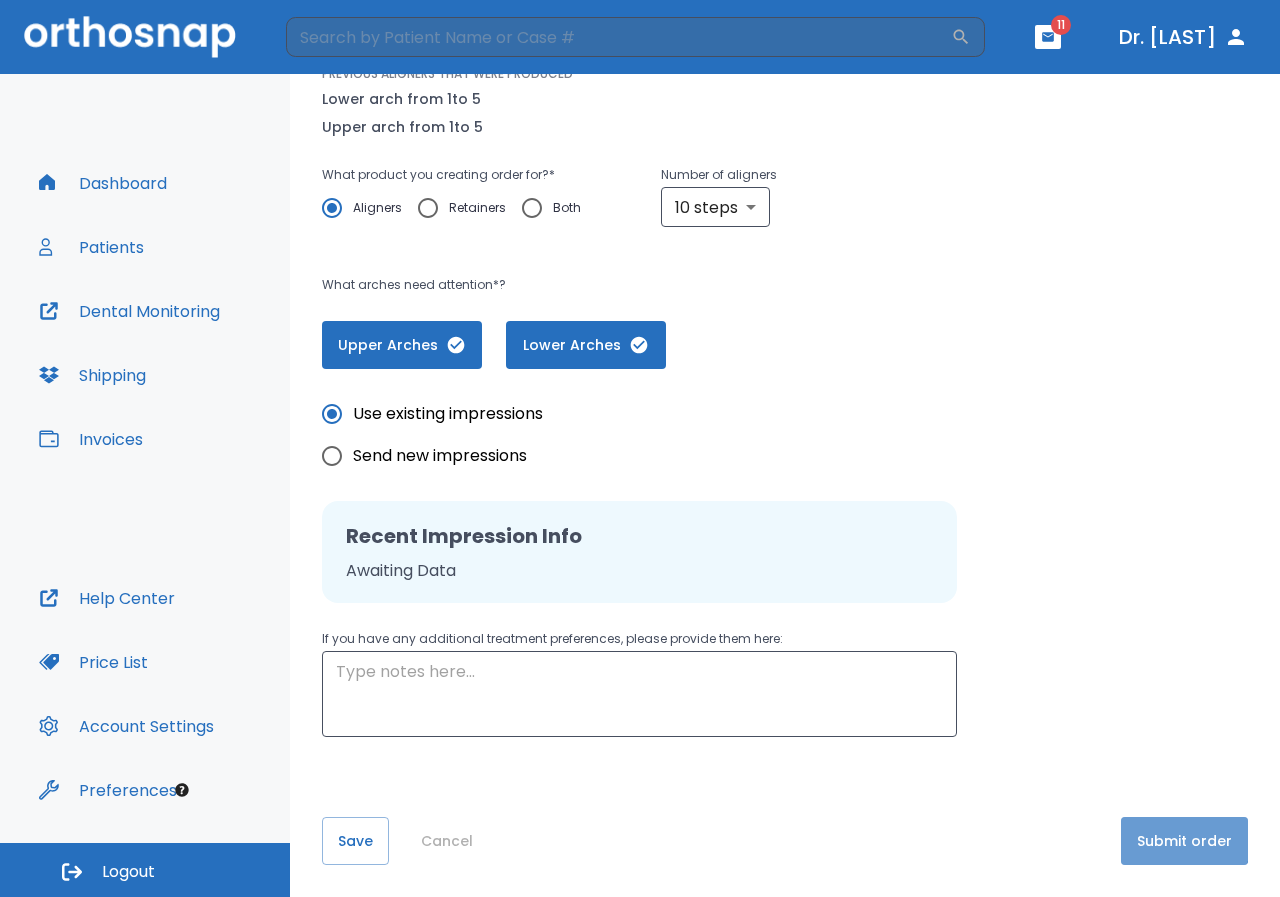 click on "Submit order" at bounding box center [1184, 841] 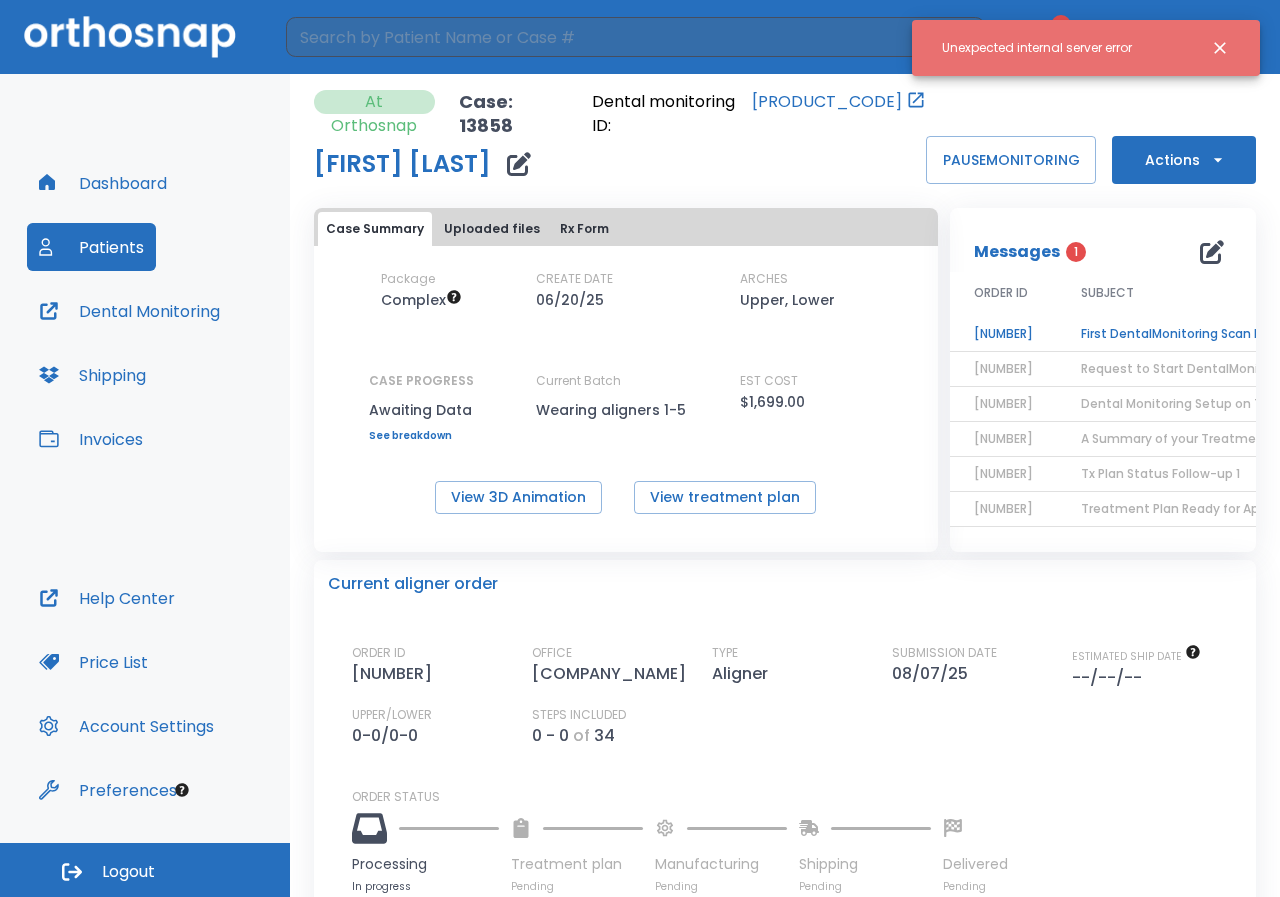 click on "Actions" at bounding box center [1184, 160] 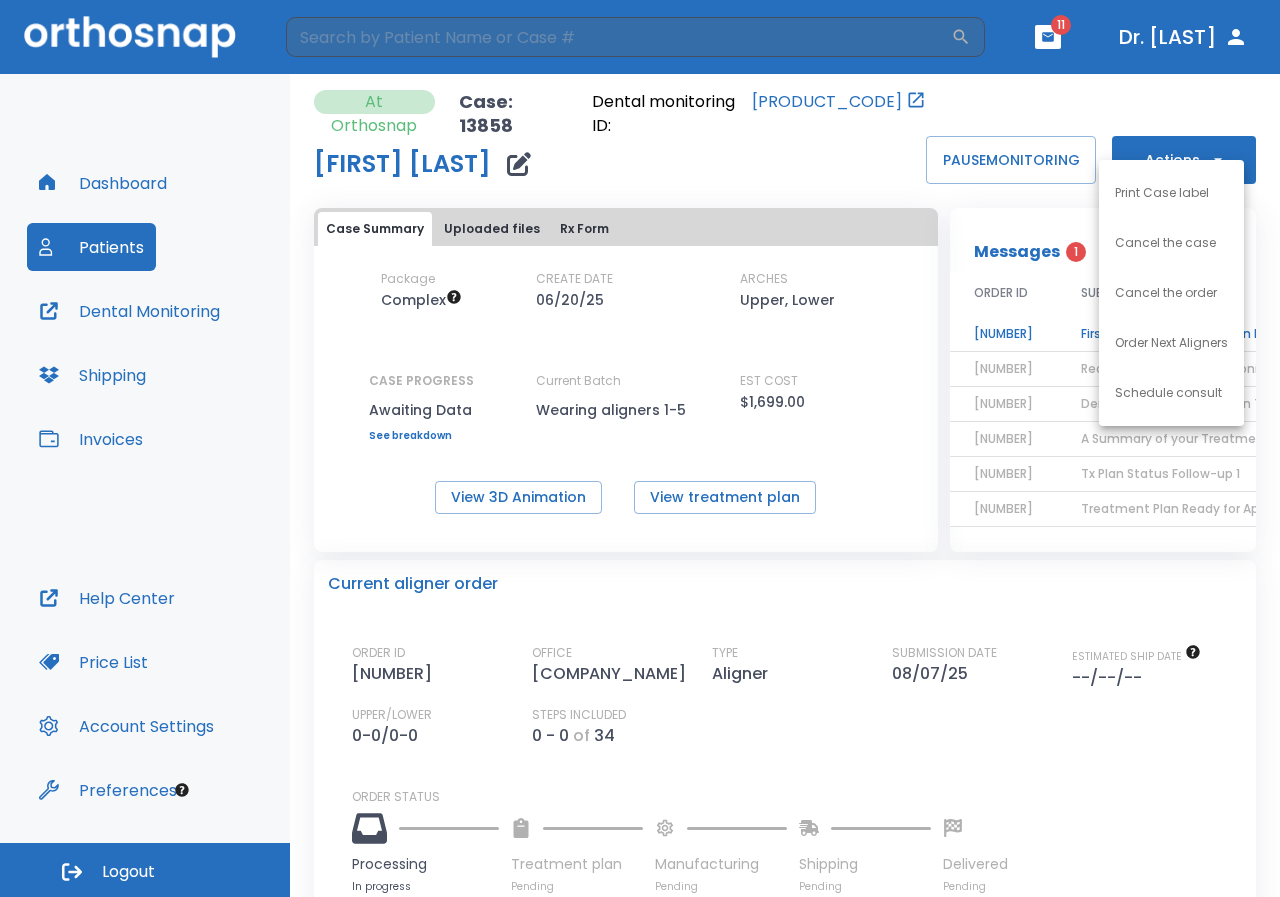 click on "Order Next Aligners" at bounding box center (1171, 343) 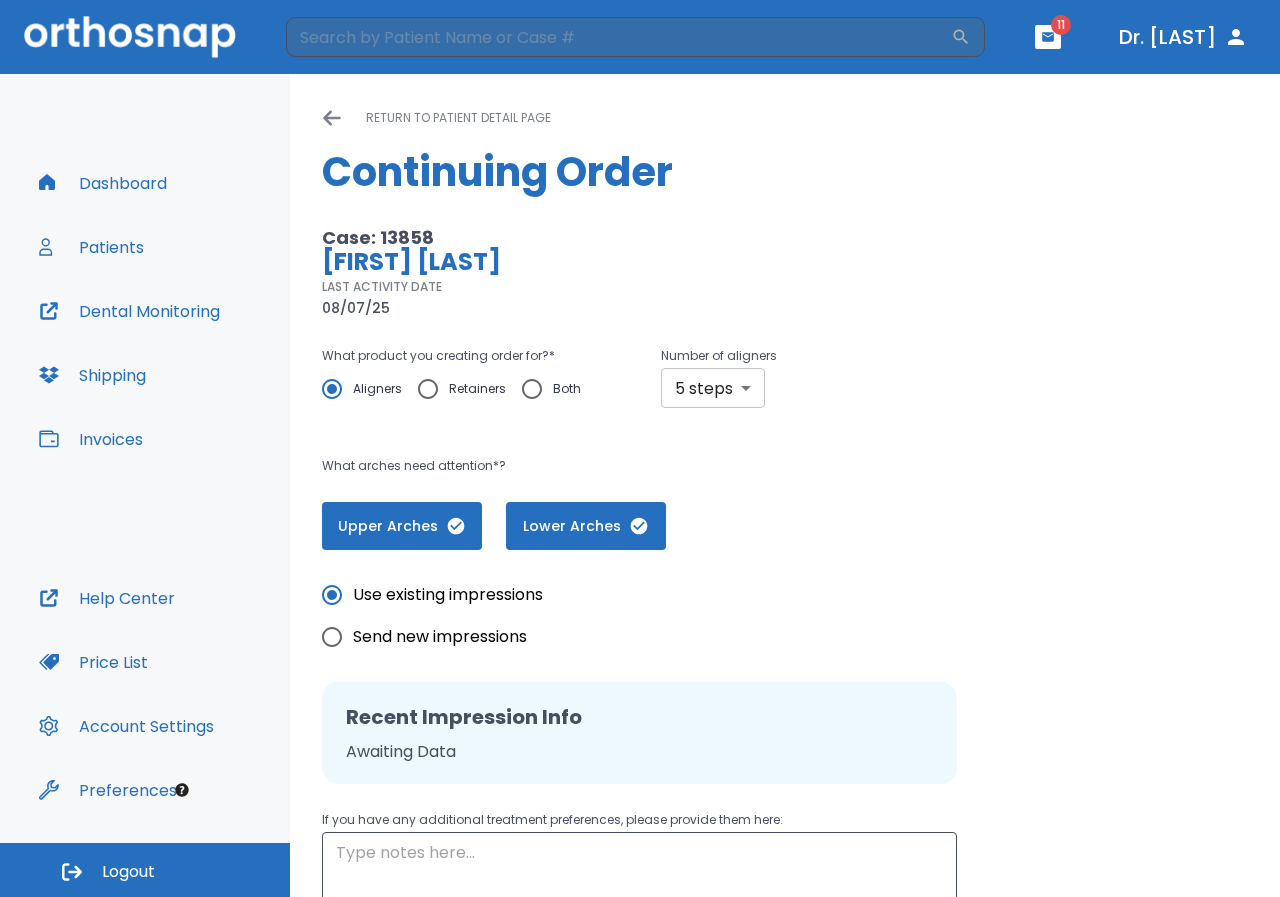 click on "​ 11 Dr. [LAST] Dashboard Patients Dental Monitoring Shipping Invoices Help Center Price List Account Settings Preferences Logout Please, wait until data(files) saving will have finished return to patient detail page Continuing Order Case: 13858 [LAST] [LAST] LAST ACTIVITY DATE [DATE] What product you creating order for? * Aligners Retainers Both Number of aligners 5 steps 5 ​ What arches need attention*? Upper Arches Lower Arches Use existing impressions Send new impressions Recent Impression Info Awaiting Data If you have any additional treatment preferences, please provide them here: x ​ Save as draft Cancel Submit order" at bounding box center (640, 448) 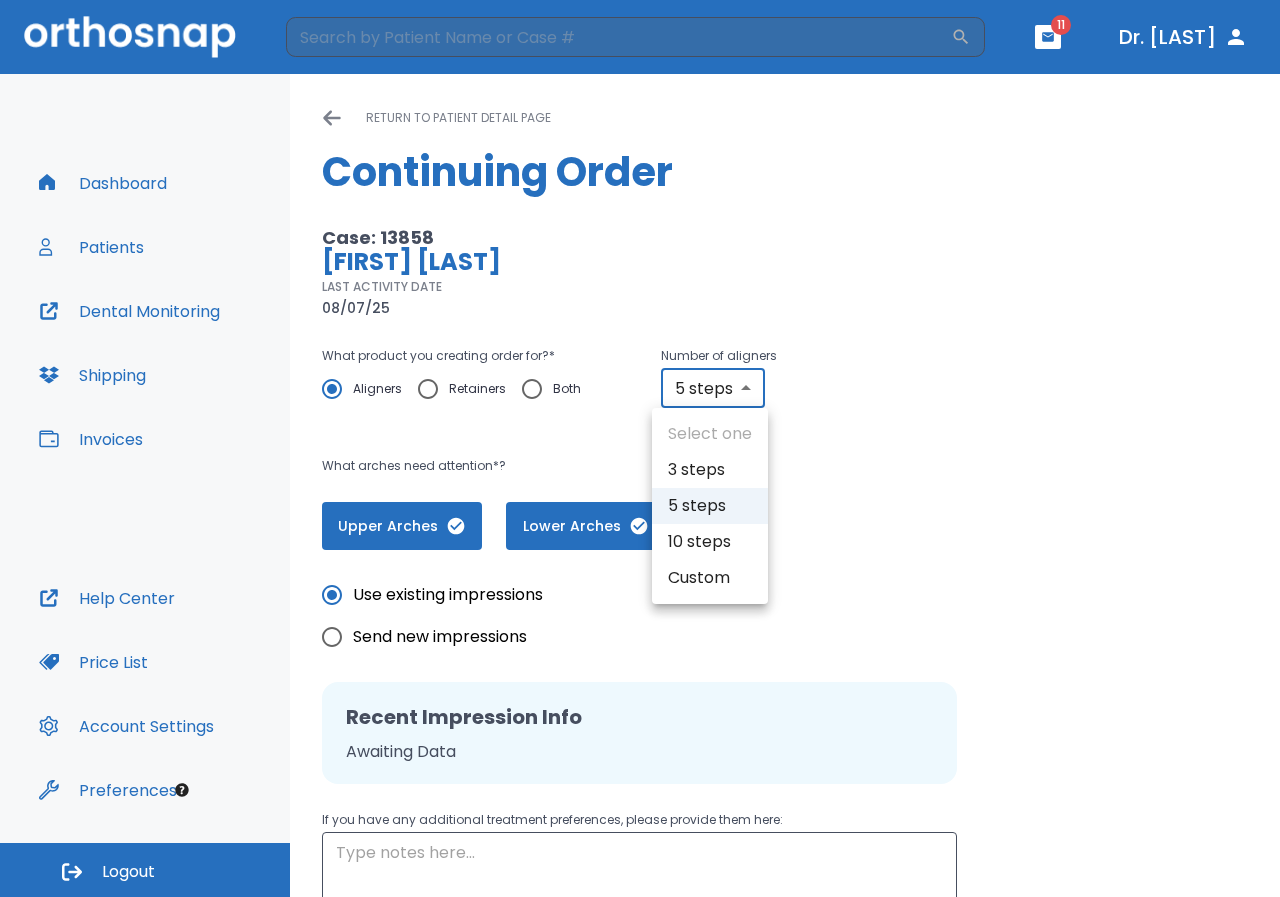 click on "10 steps" at bounding box center (710, 542) 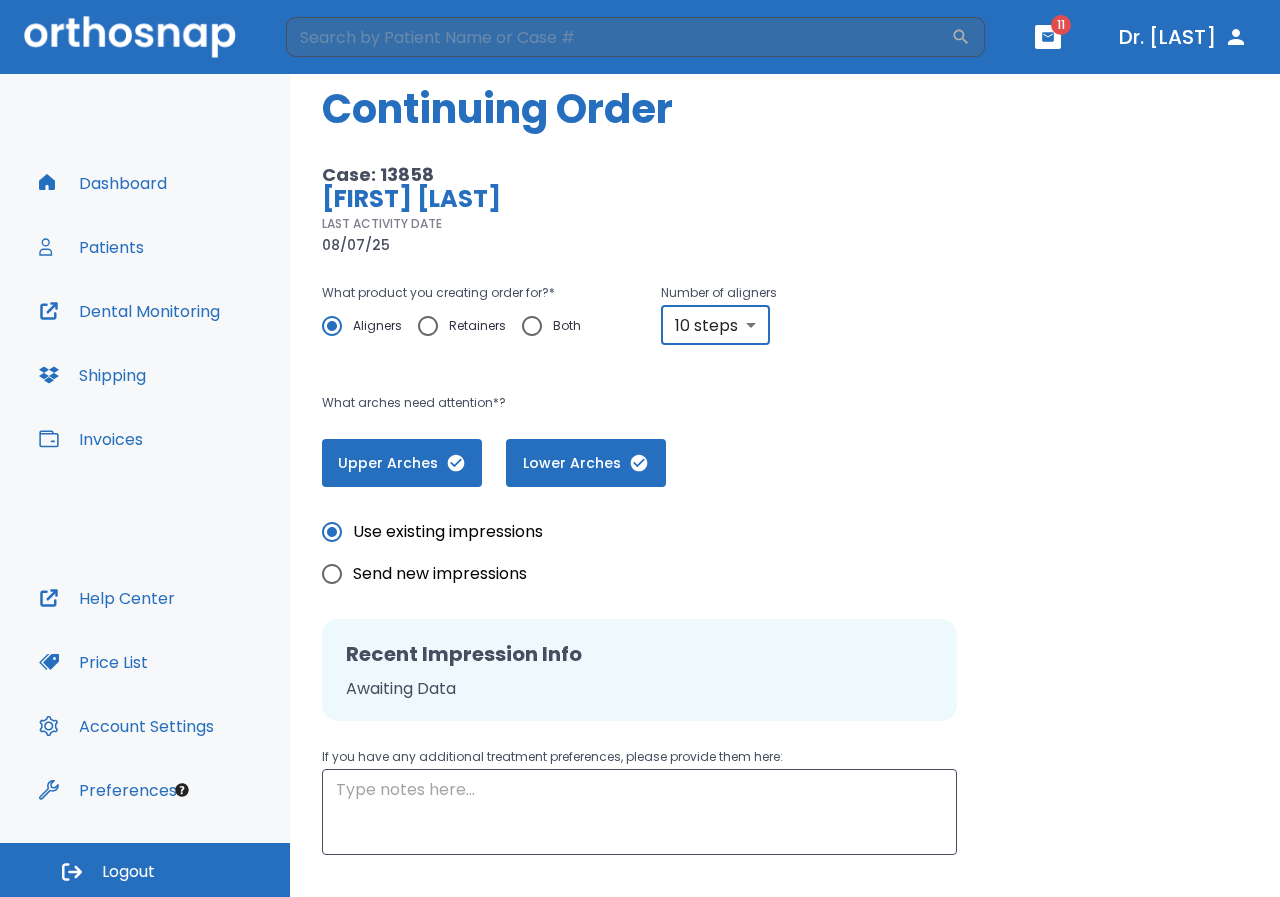 scroll, scrollTop: 181, scrollLeft: 0, axis: vertical 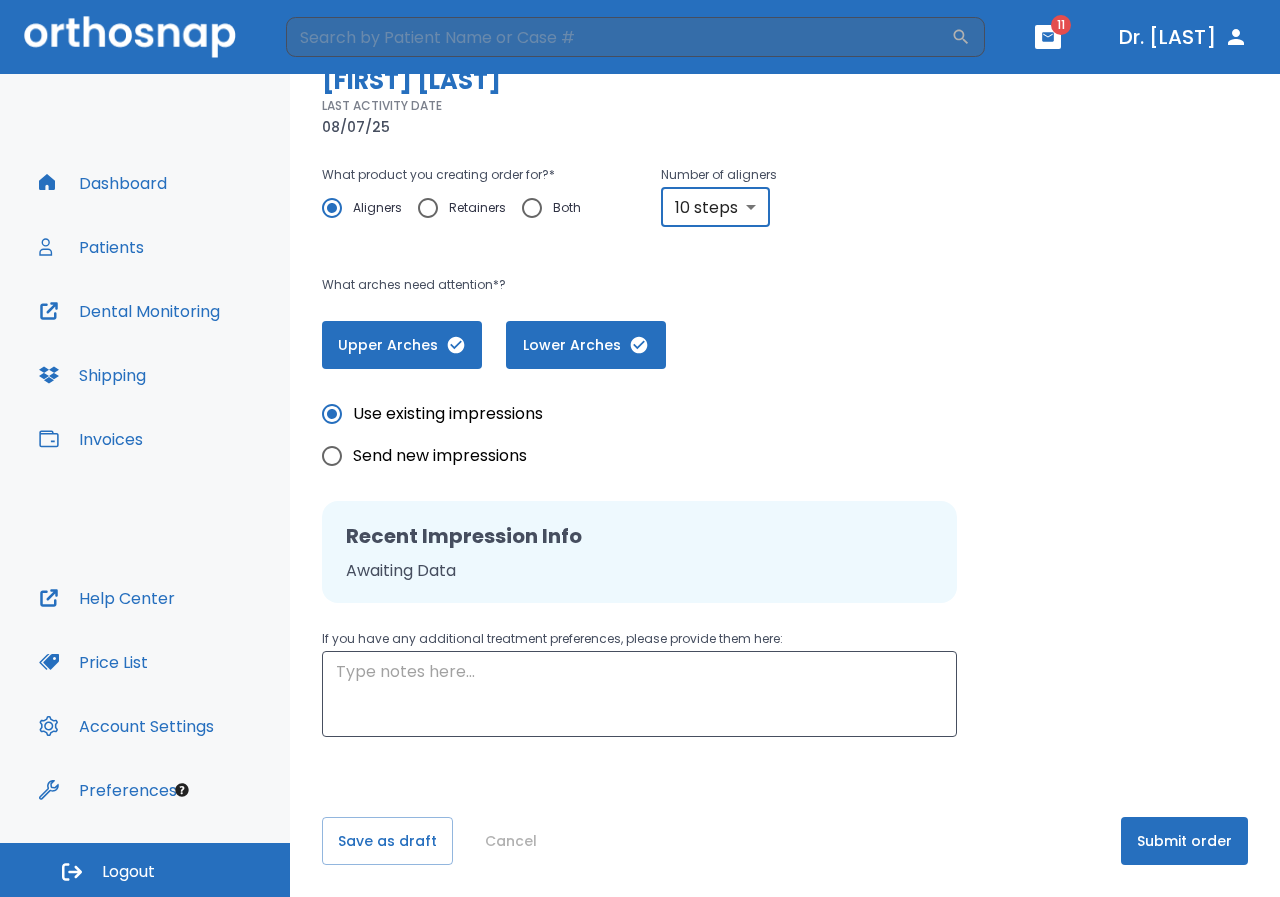 click on "Submit order" at bounding box center (1184, 841) 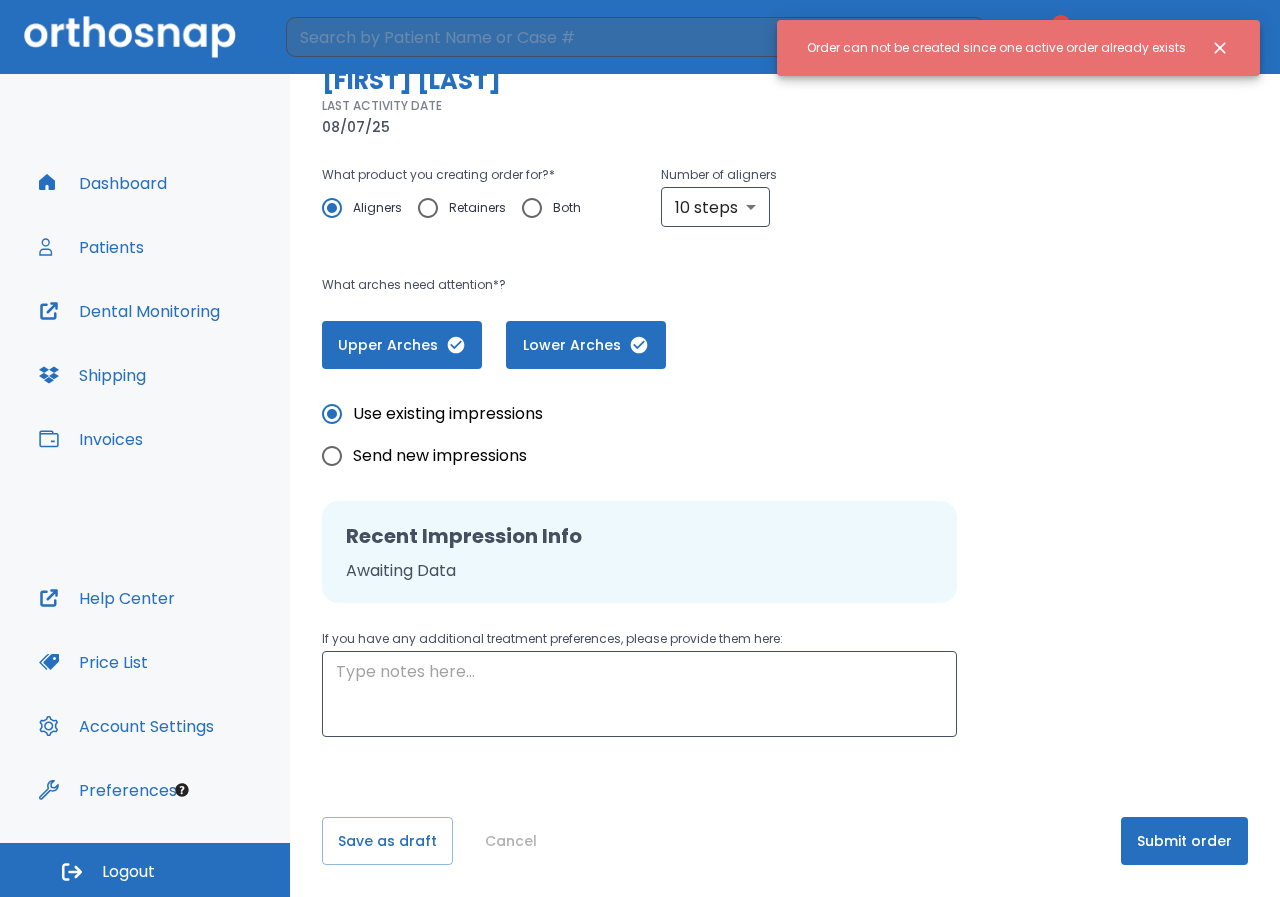 click 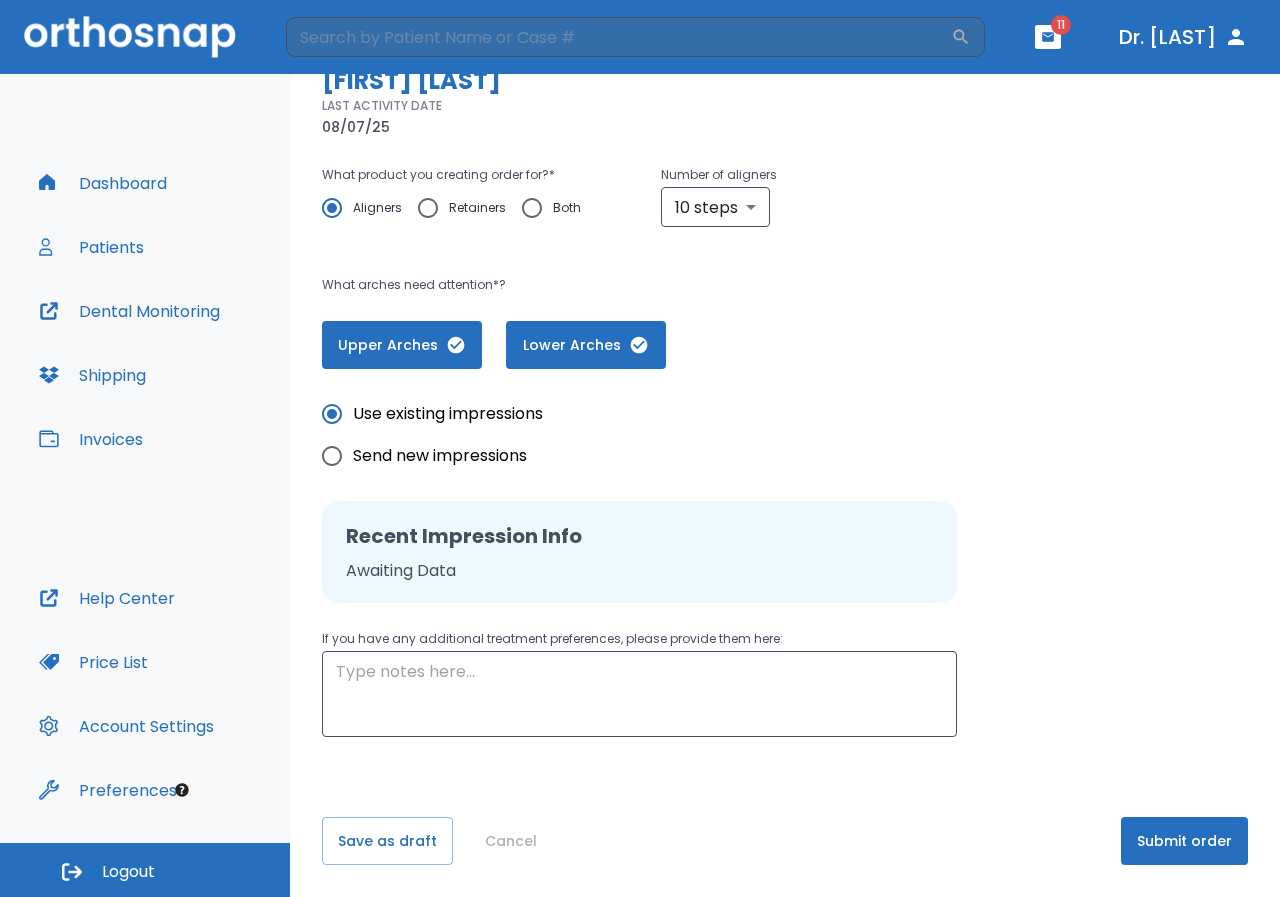 scroll, scrollTop: 0, scrollLeft: 0, axis: both 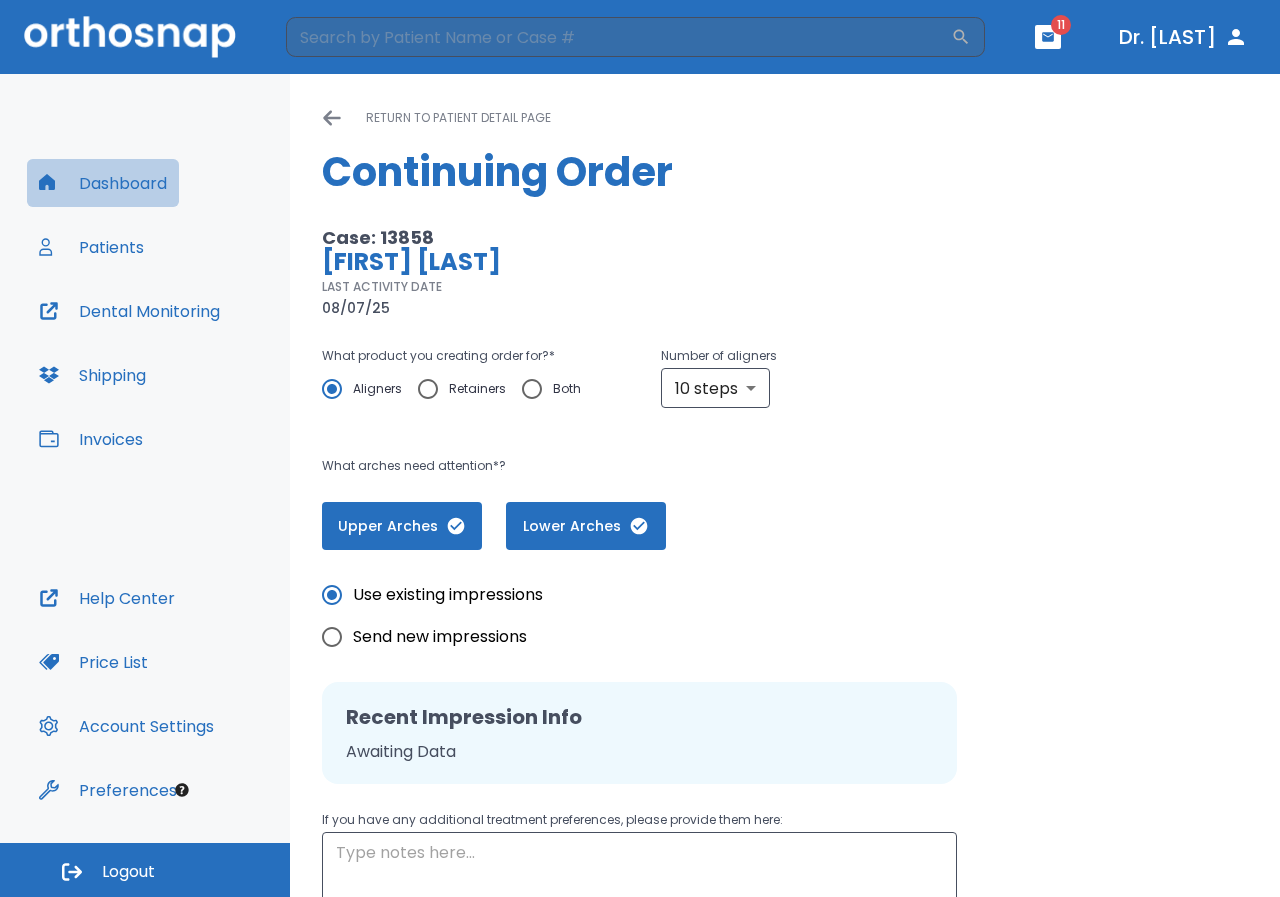 click on "Dashboard" at bounding box center (103, 183) 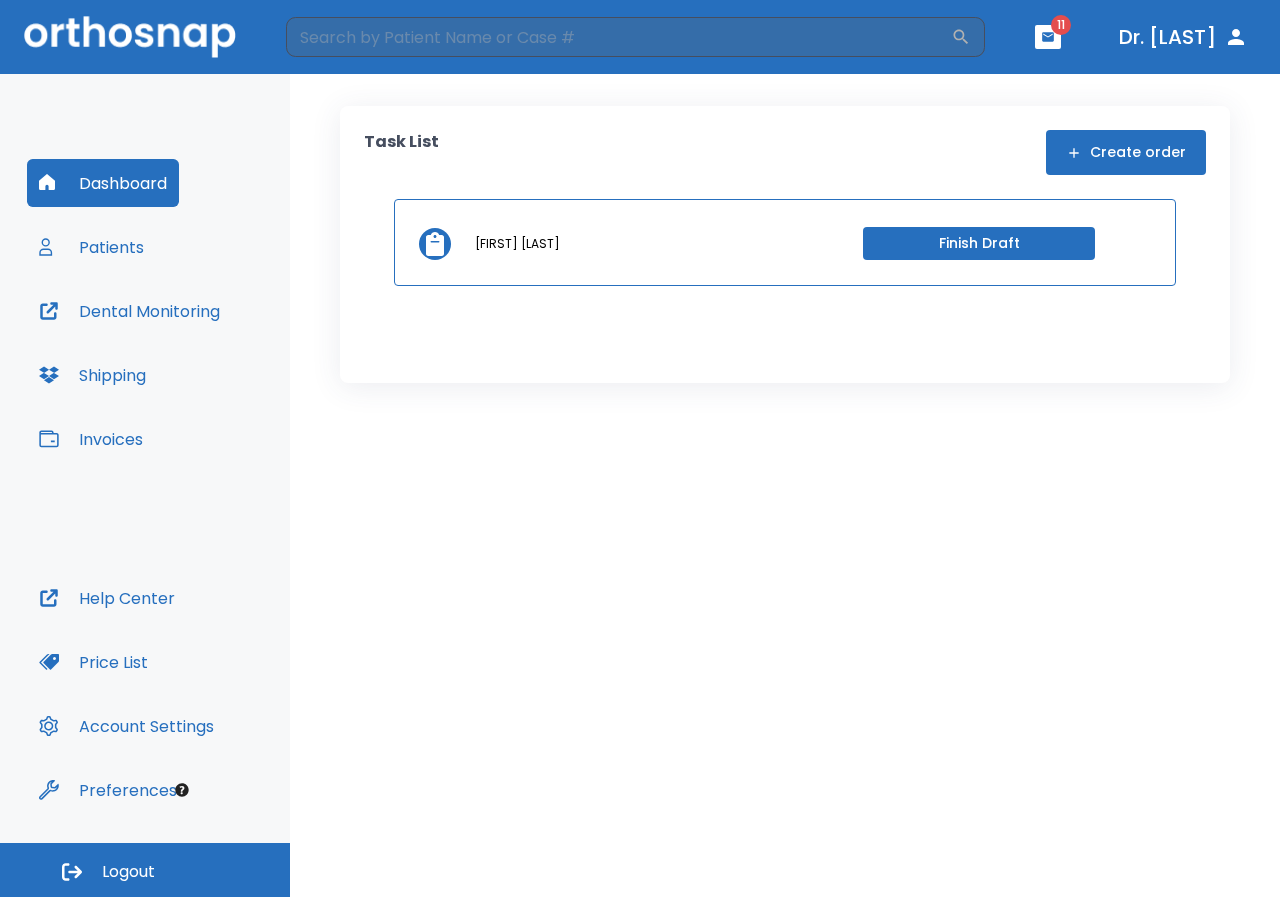 click on "Invoices" at bounding box center (91, 439) 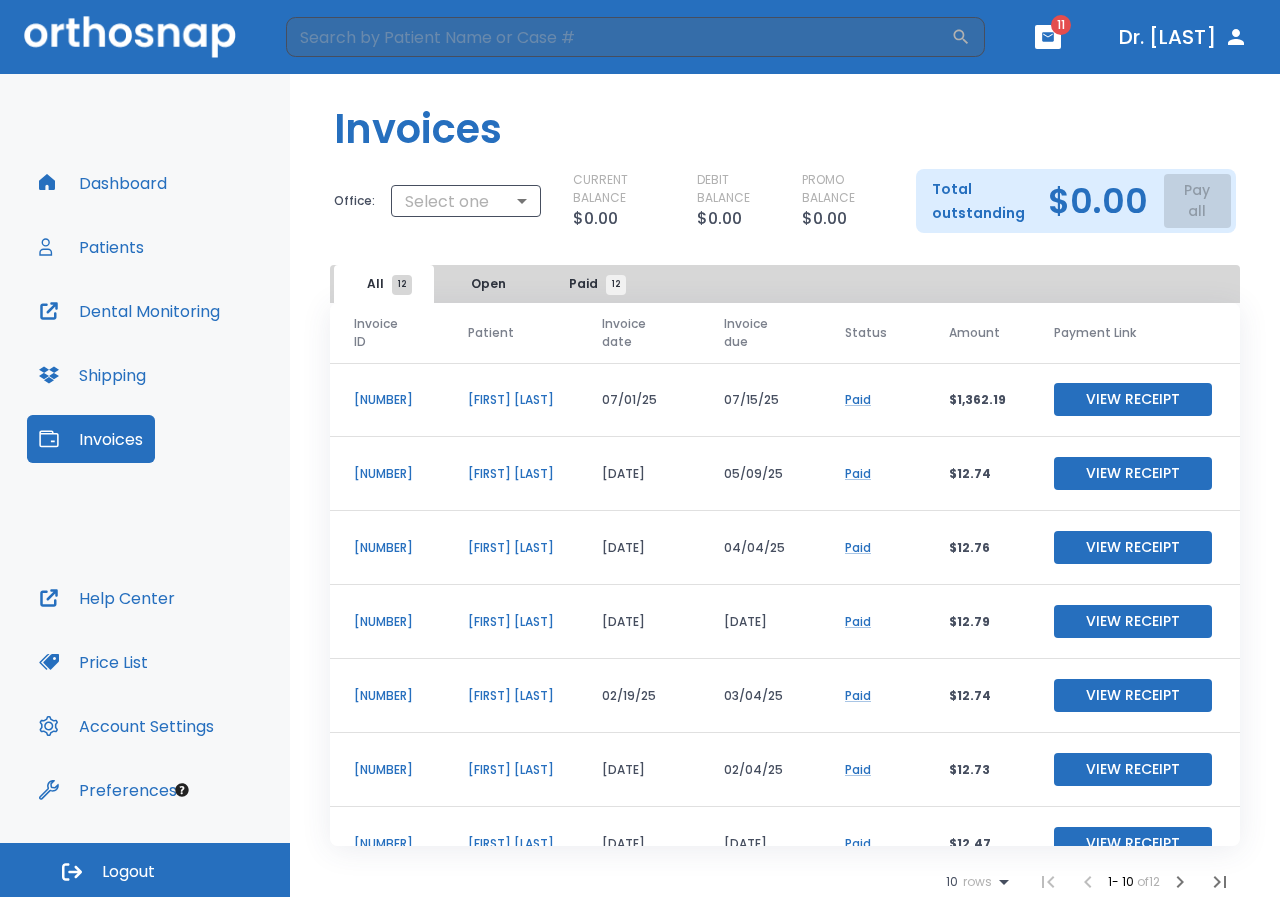 drag, startPoint x: 1126, startPoint y: 424, endPoint x: 1005, endPoint y: 794, distance: 389.28268 